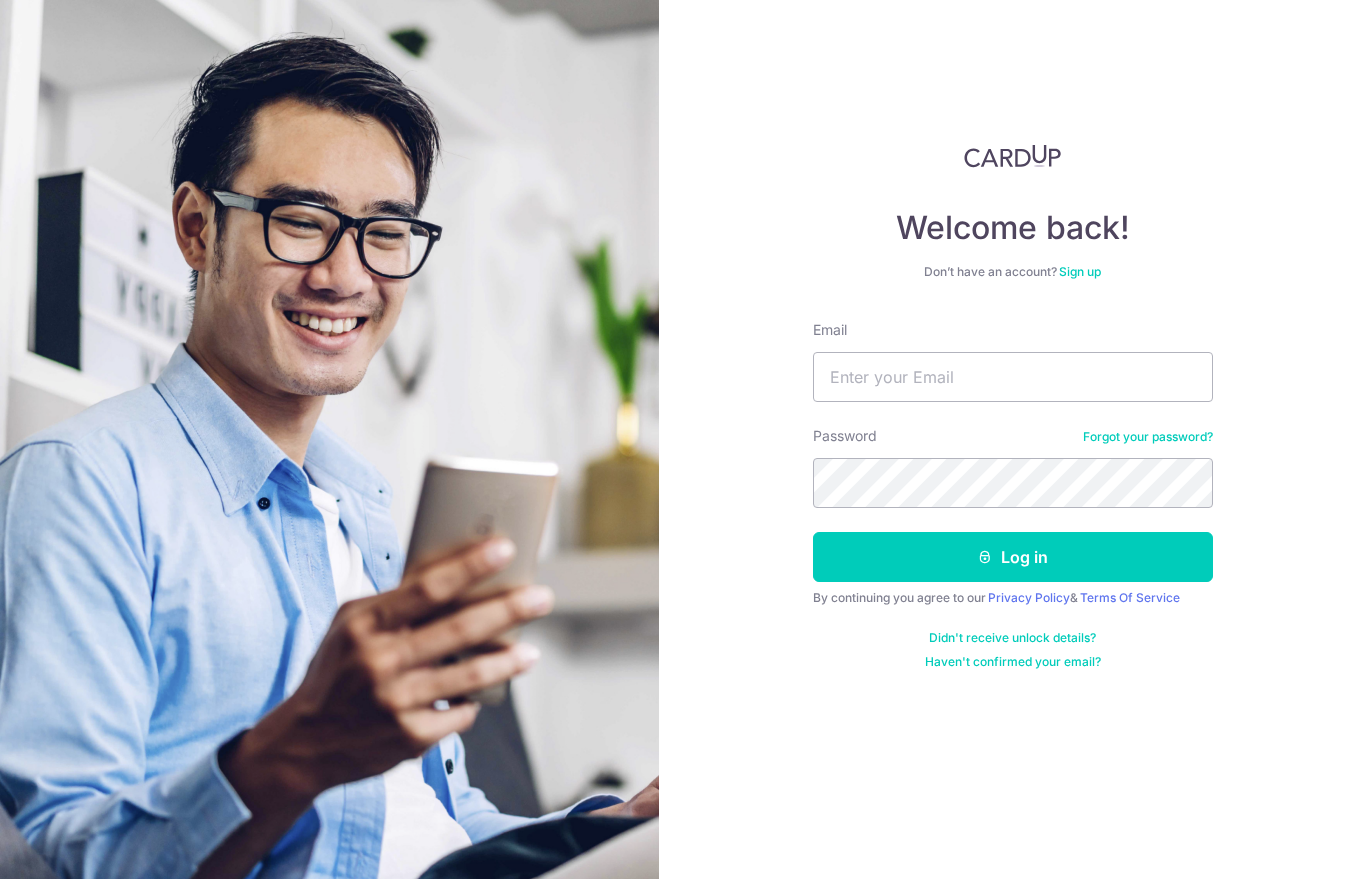 scroll, scrollTop: 0, scrollLeft: 0, axis: both 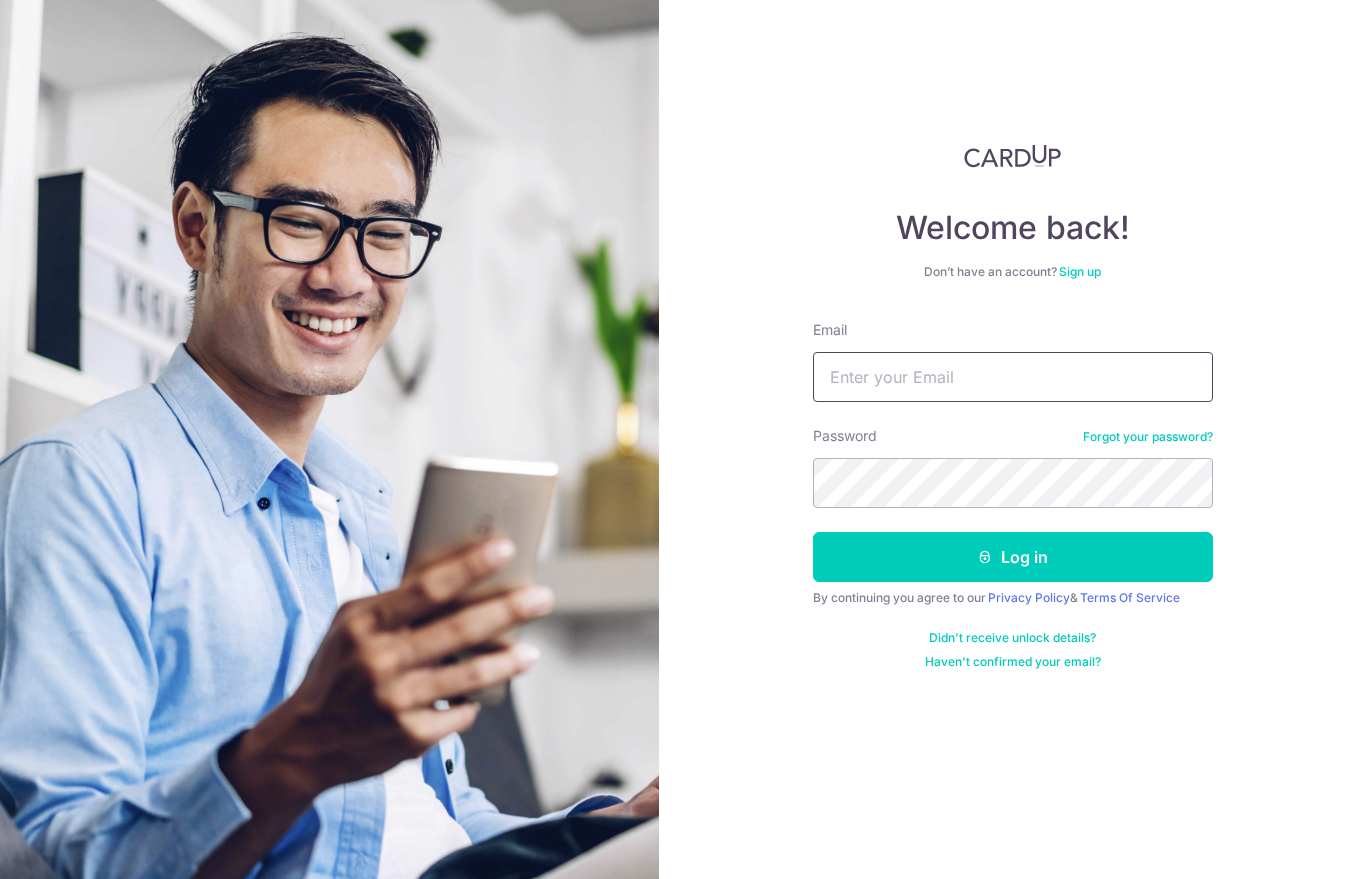 click on "Email" at bounding box center (1013, 377) 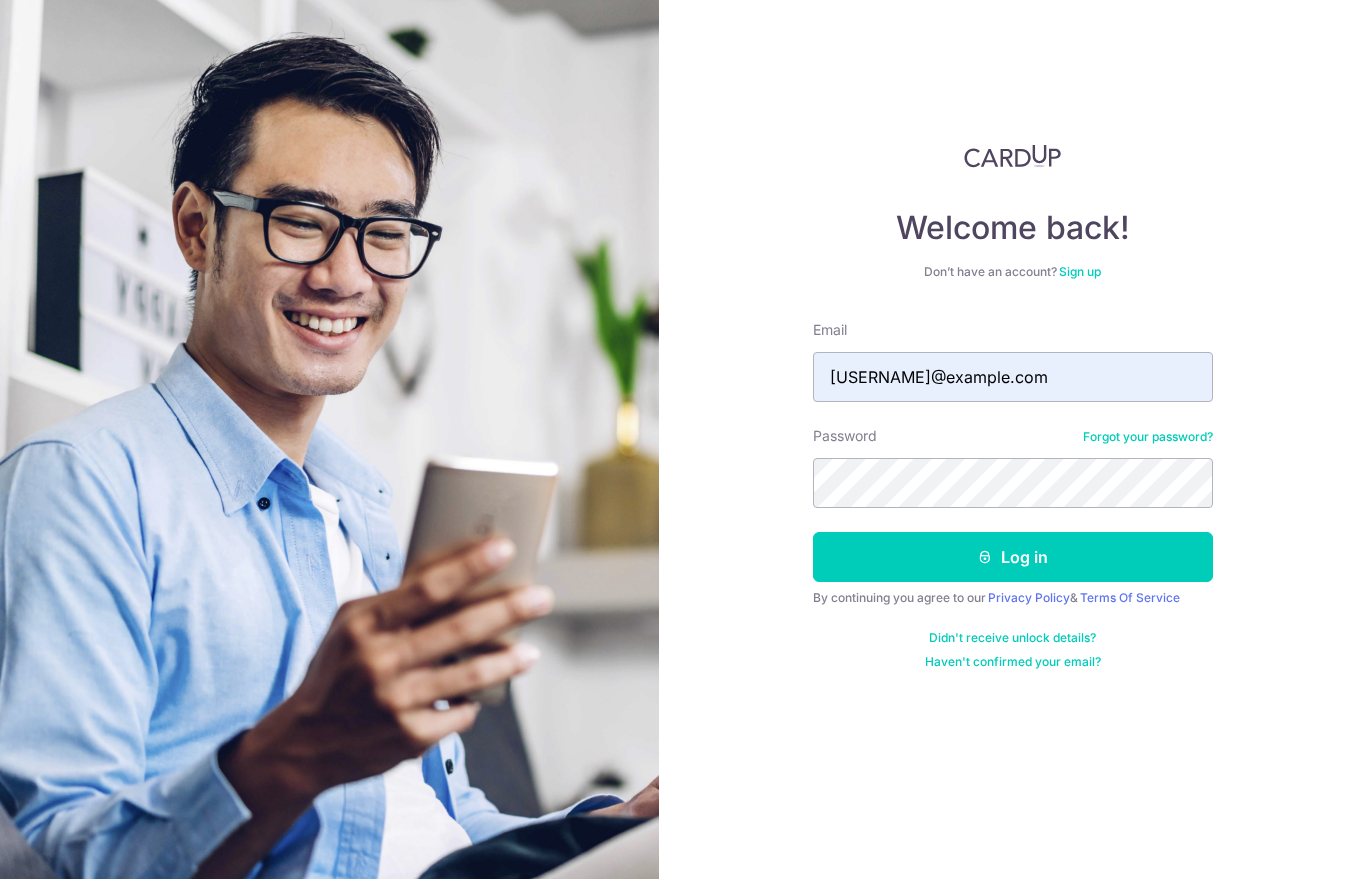 click on "Log in" at bounding box center (1013, 557) 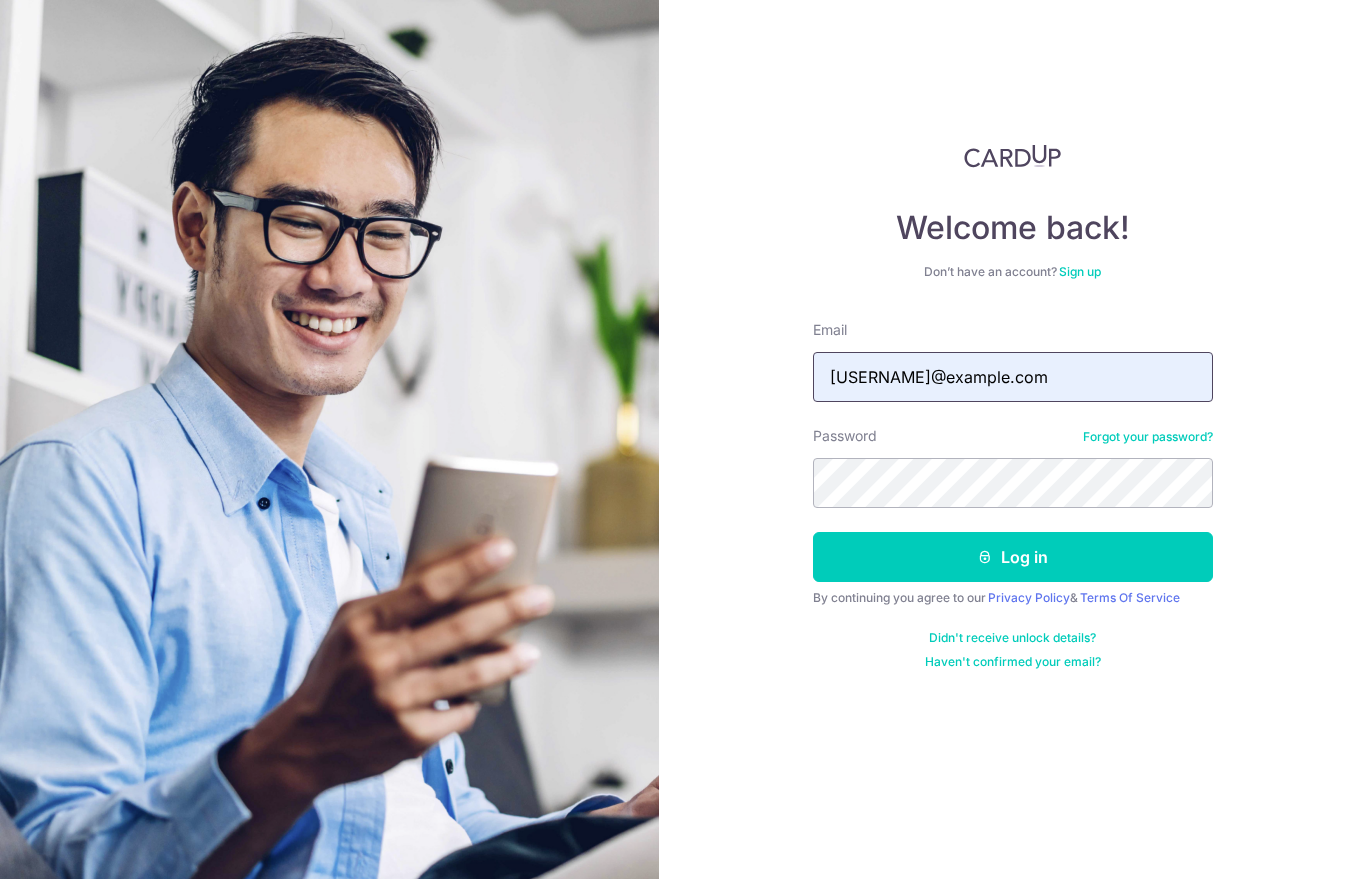 type on "[EMAIL]" 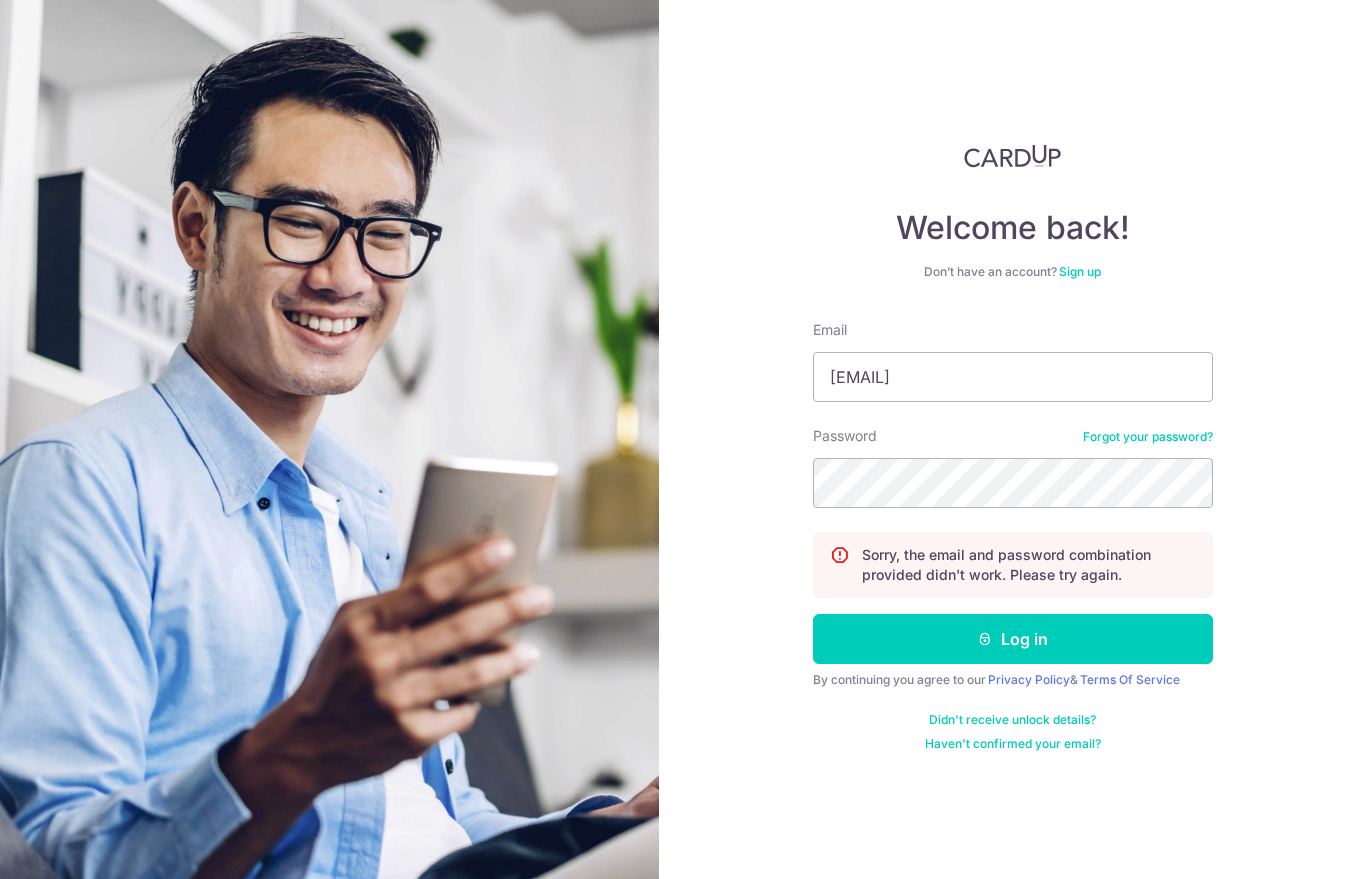 scroll, scrollTop: 0, scrollLeft: 0, axis: both 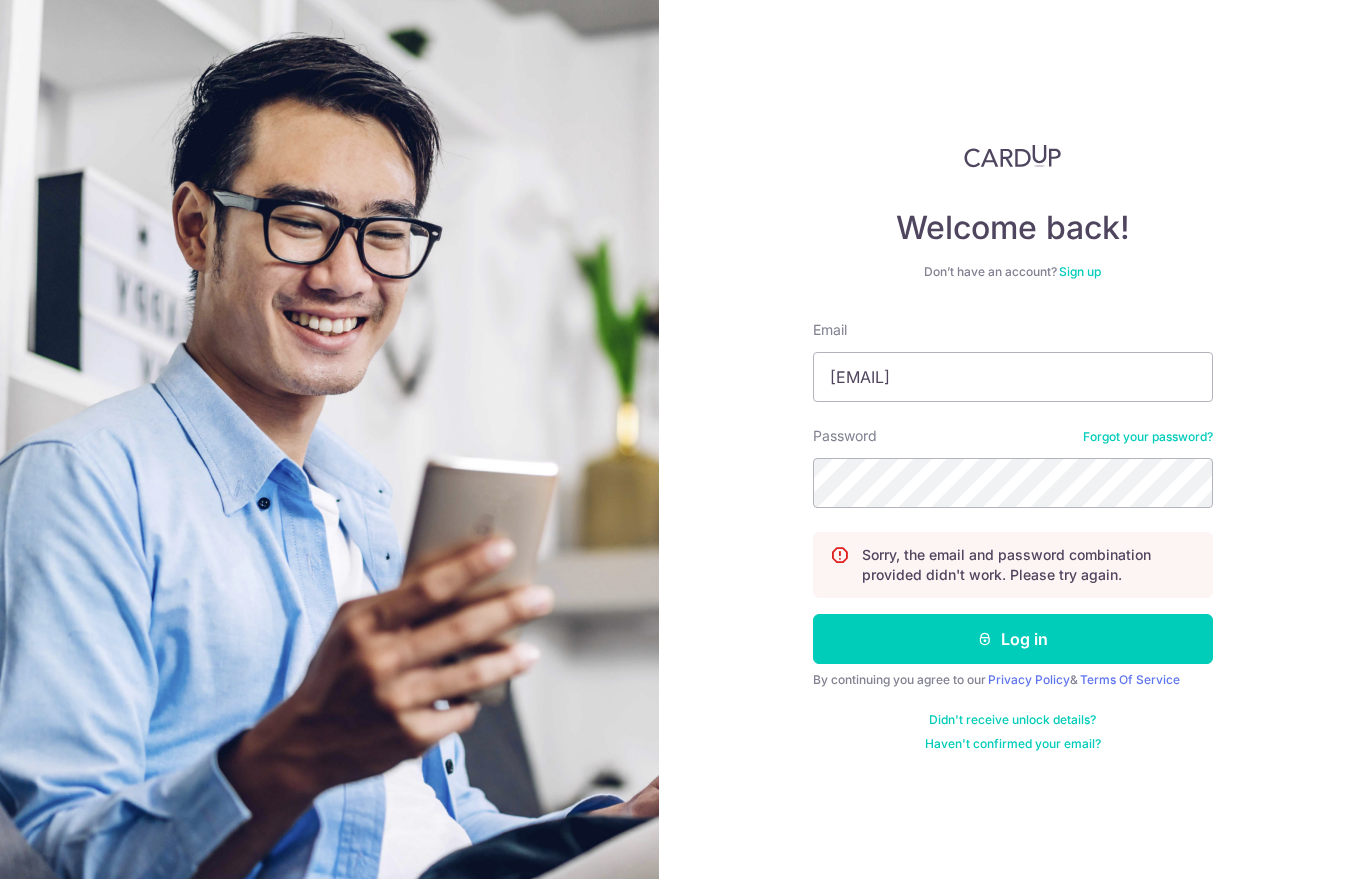 click on "Log in" at bounding box center [1013, 639] 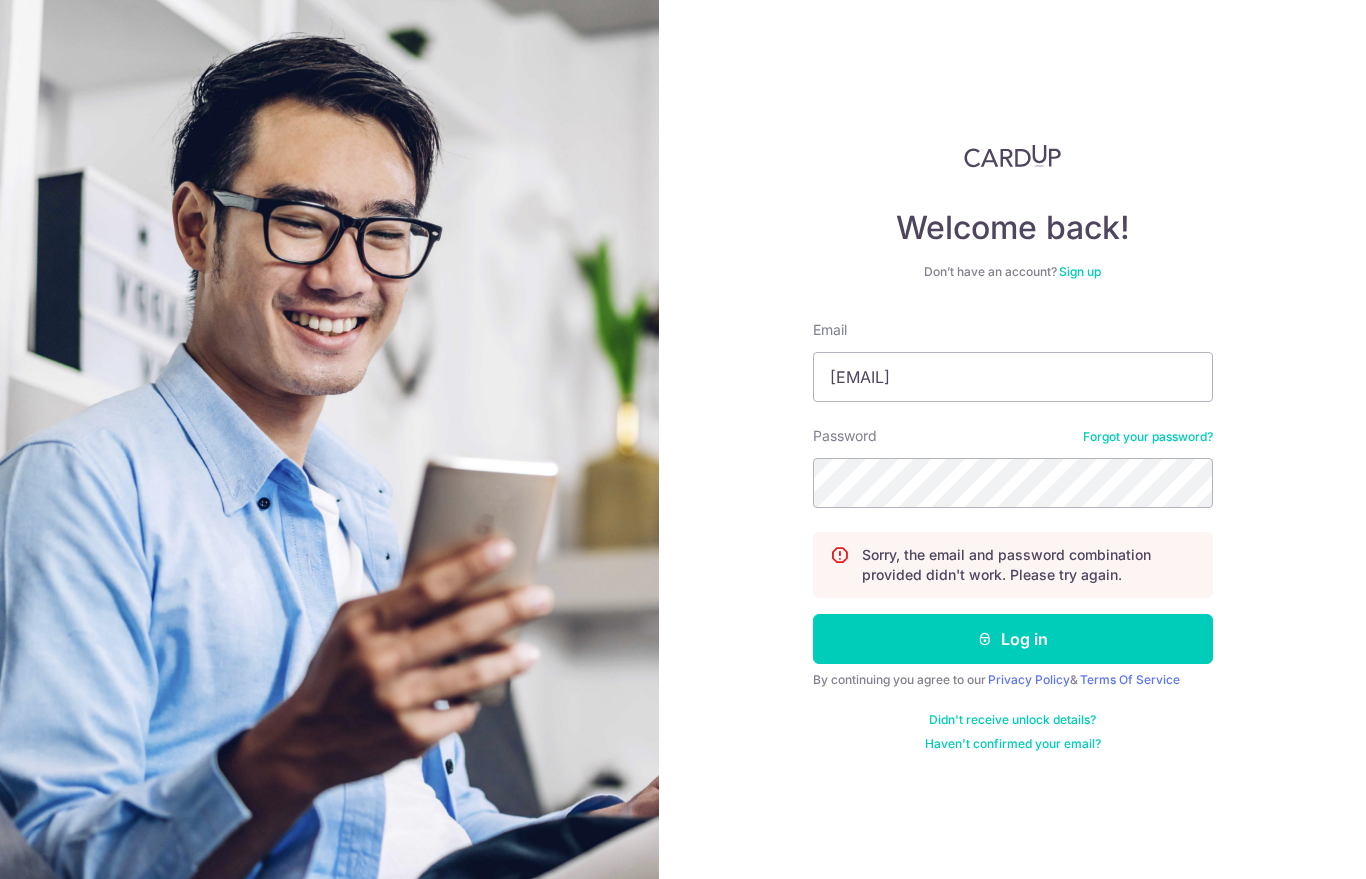 scroll, scrollTop: 0, scrollLeft: 0, axis: both 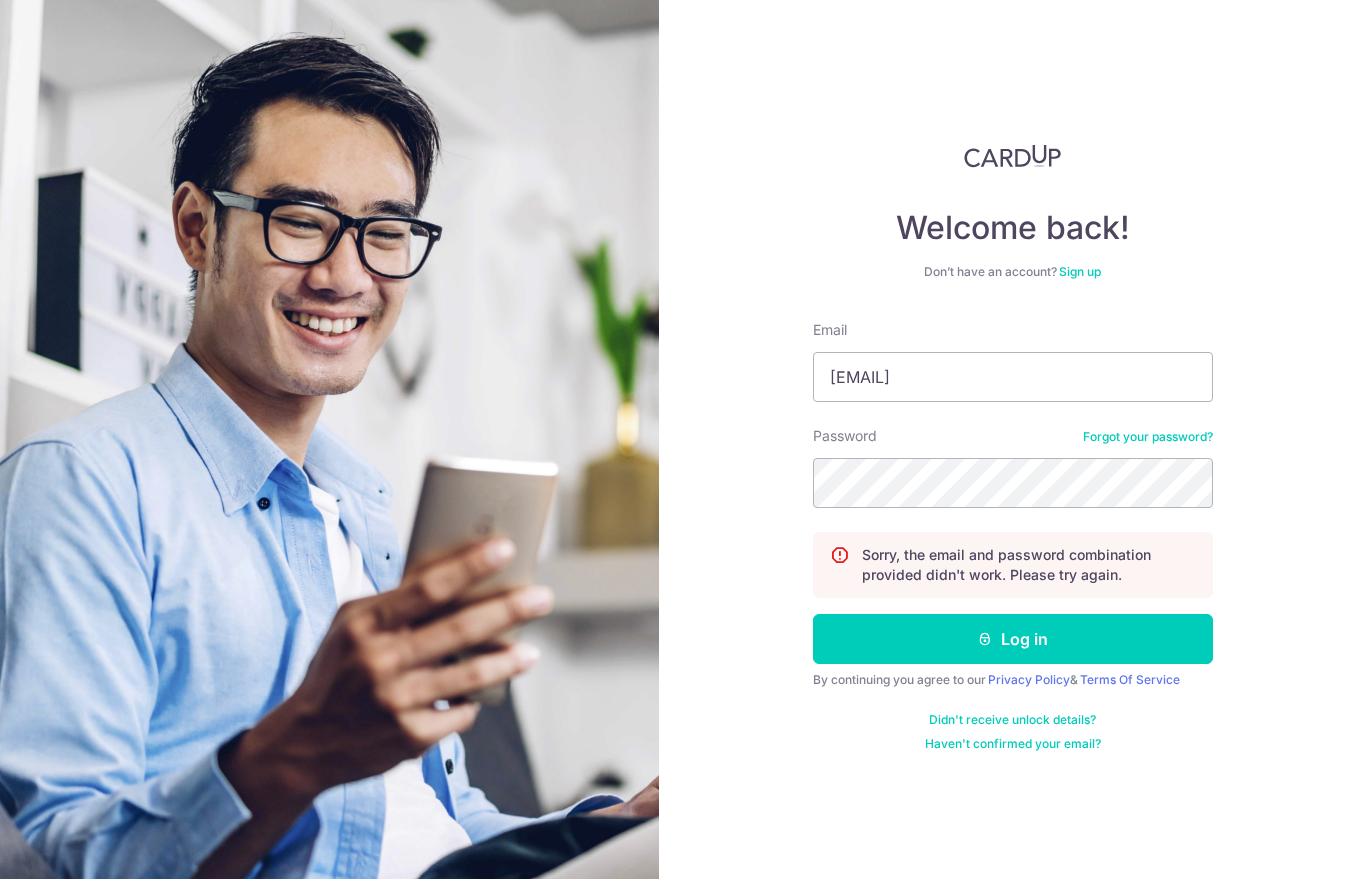 click on "Log in" at bounding box center [1013, 639] 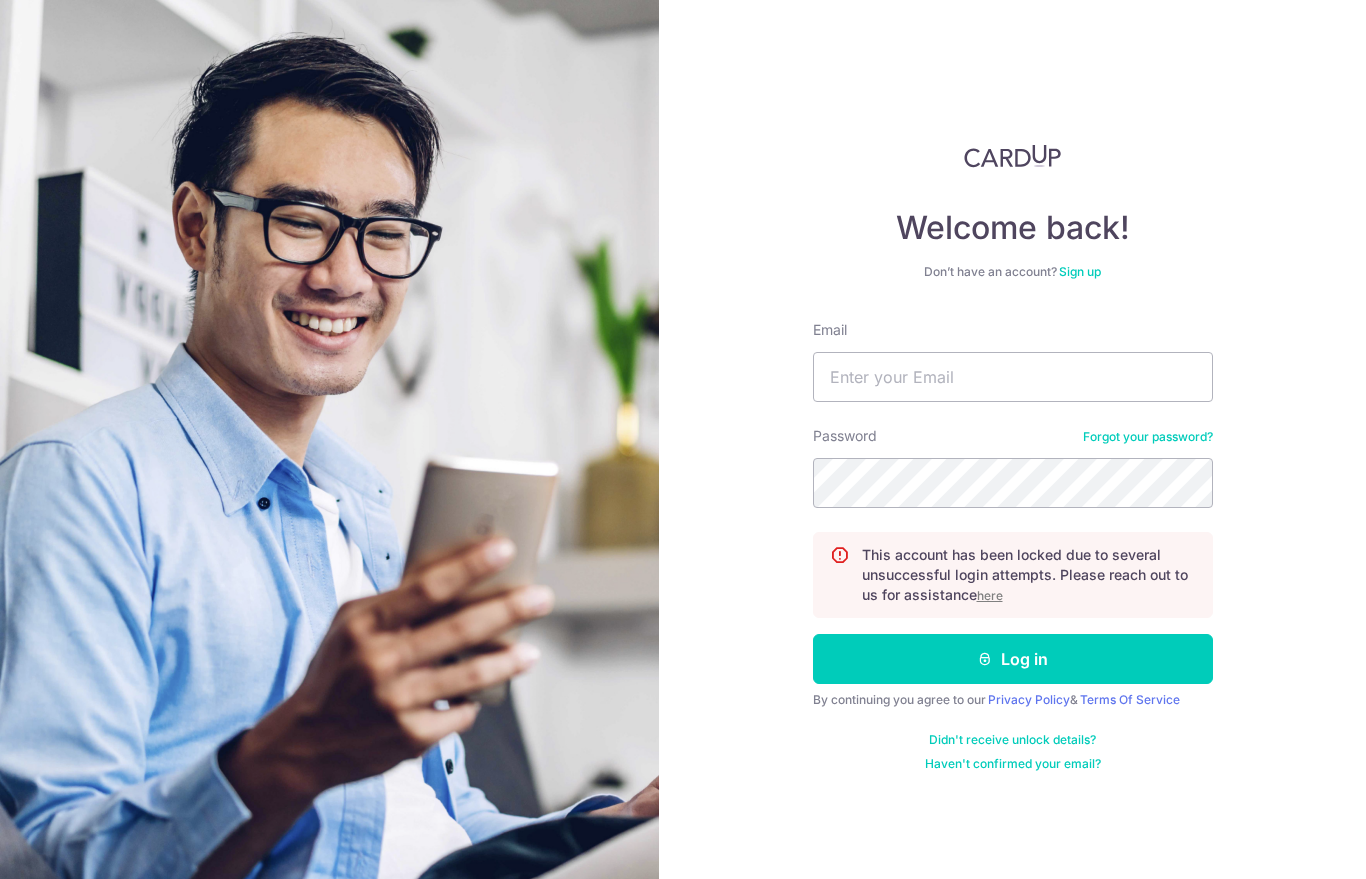 scroll, scrollTop: 0, scrollLeft: 0, axis: both 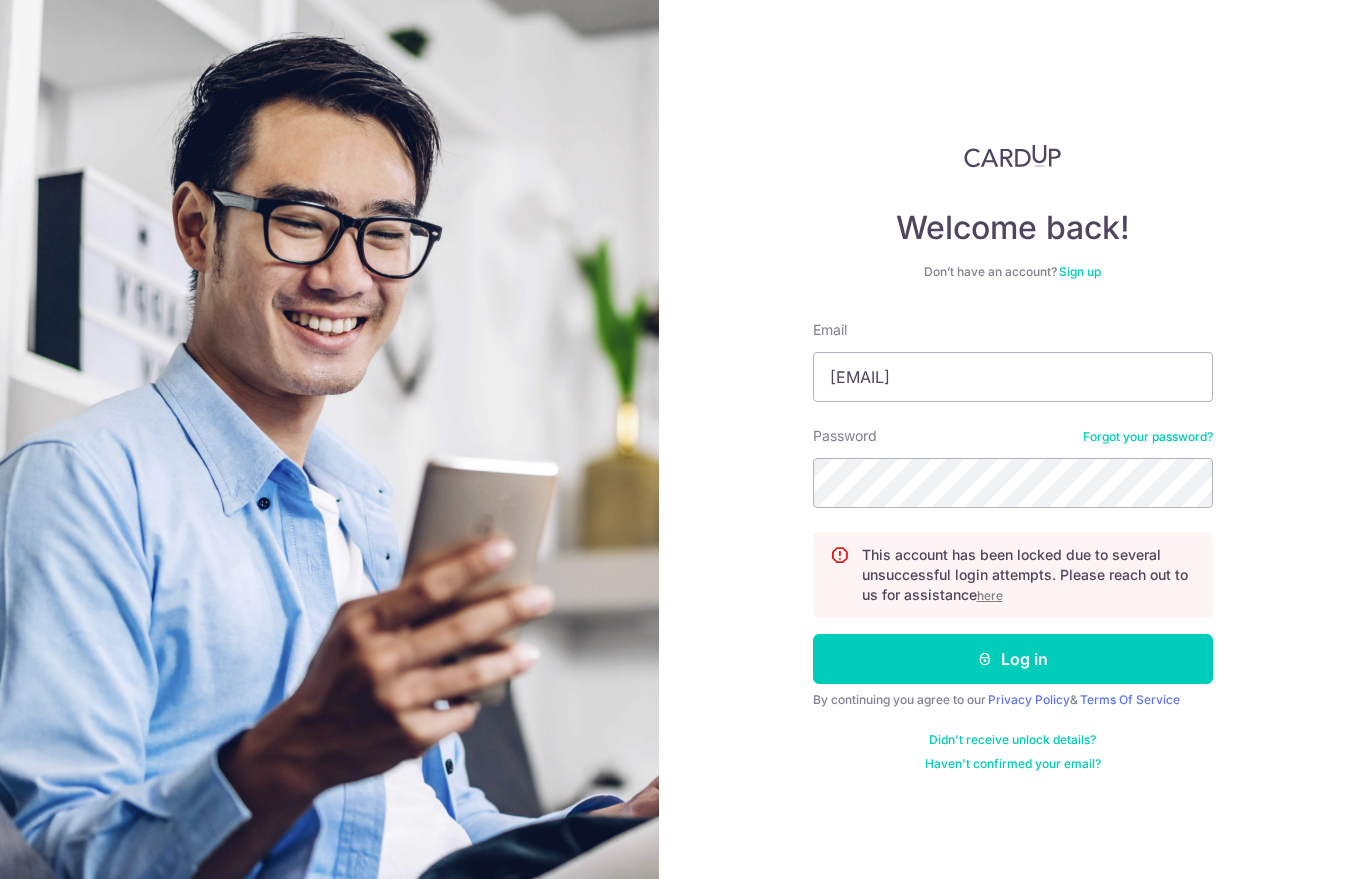 click on "Log in" at bounding box center [1013, 659] 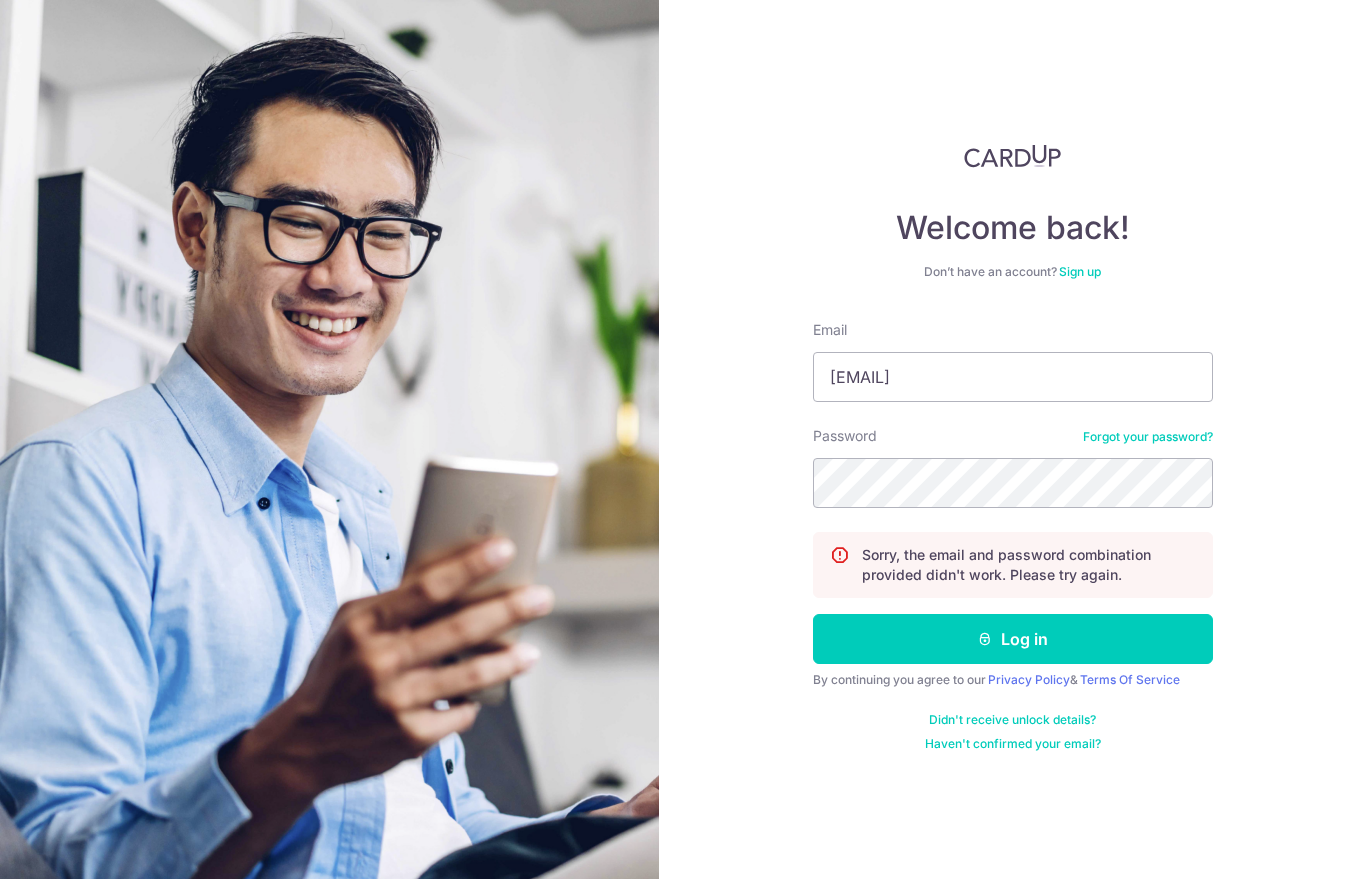 scroll, scrollTop: 0, scrollLeft: 0, axis: both 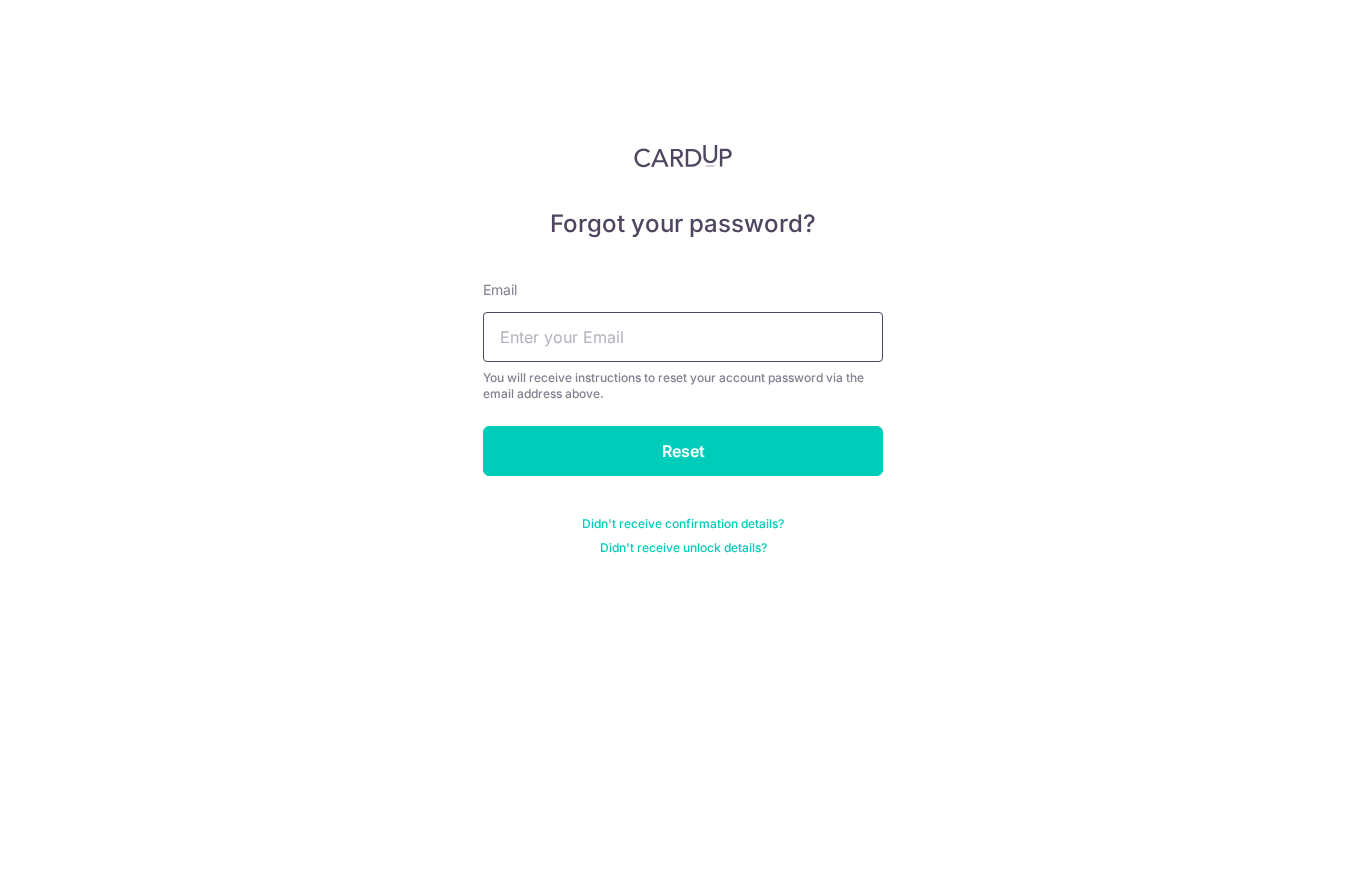 click at bounding box center [683, 337] 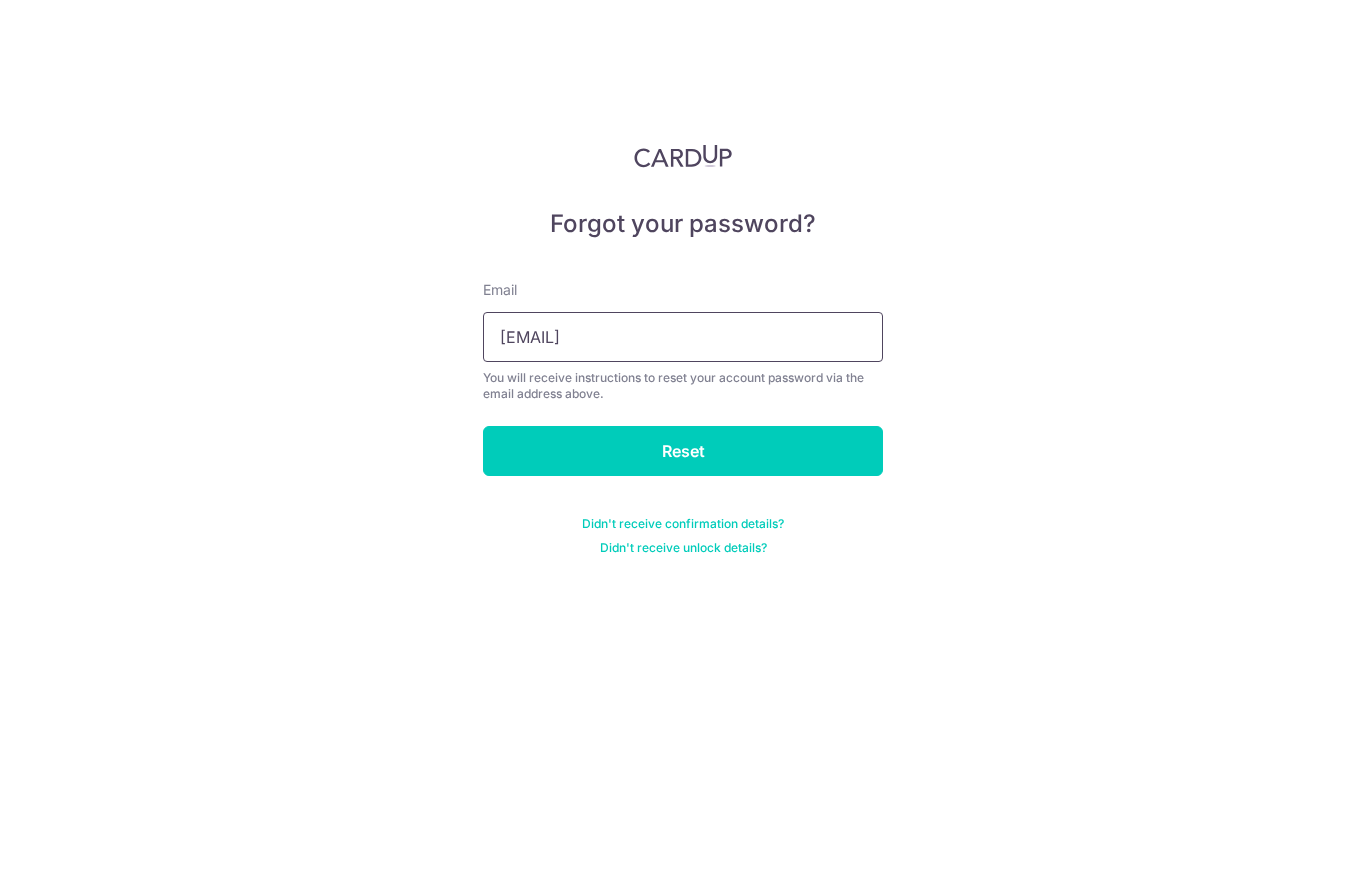 type on "Enelojee@gmail.com" 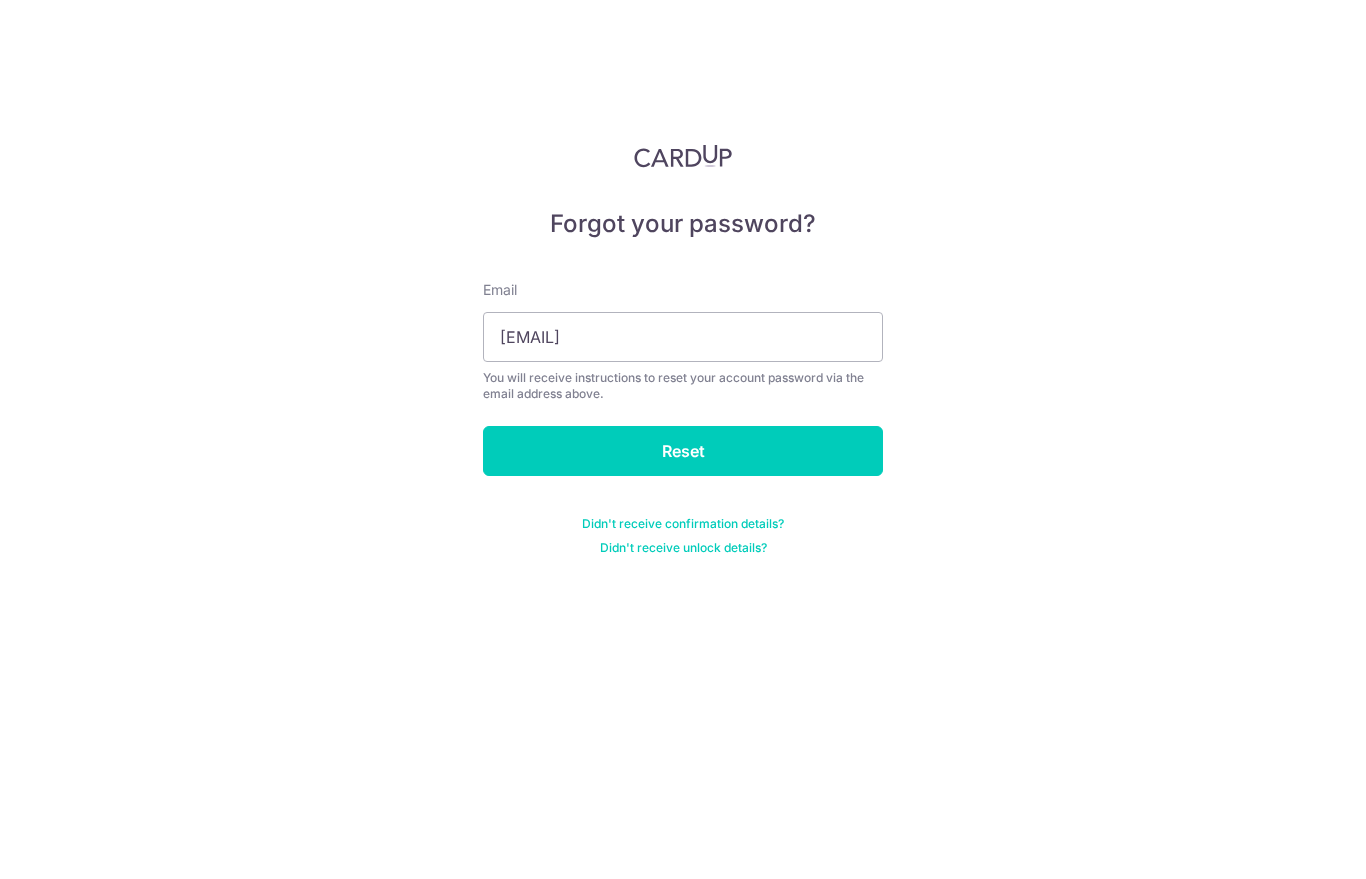 click on "Reset" at bounding box center (683, 451) 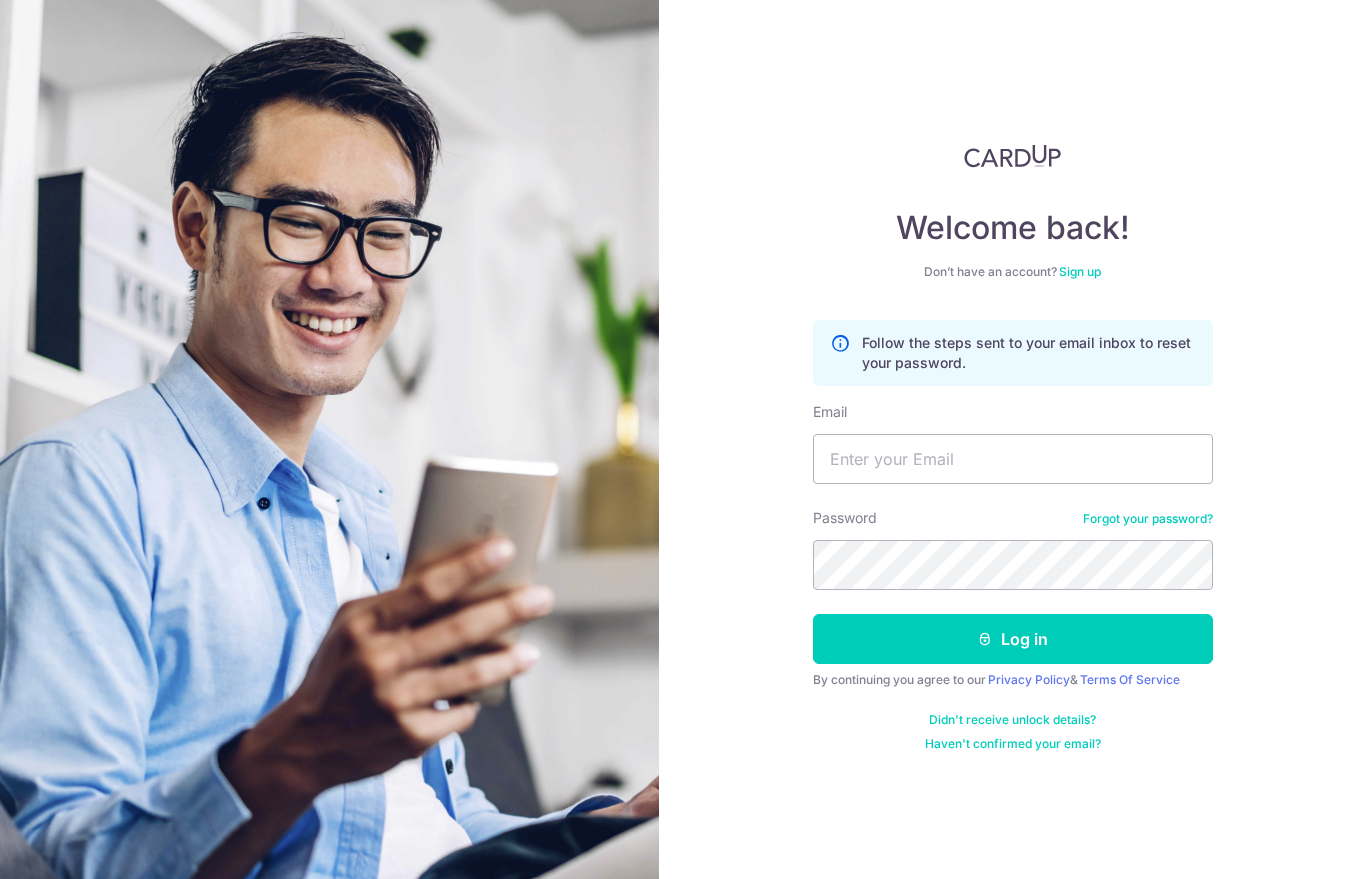 scroll, scrollTop: 0, scrollLeft: 0, axis: both 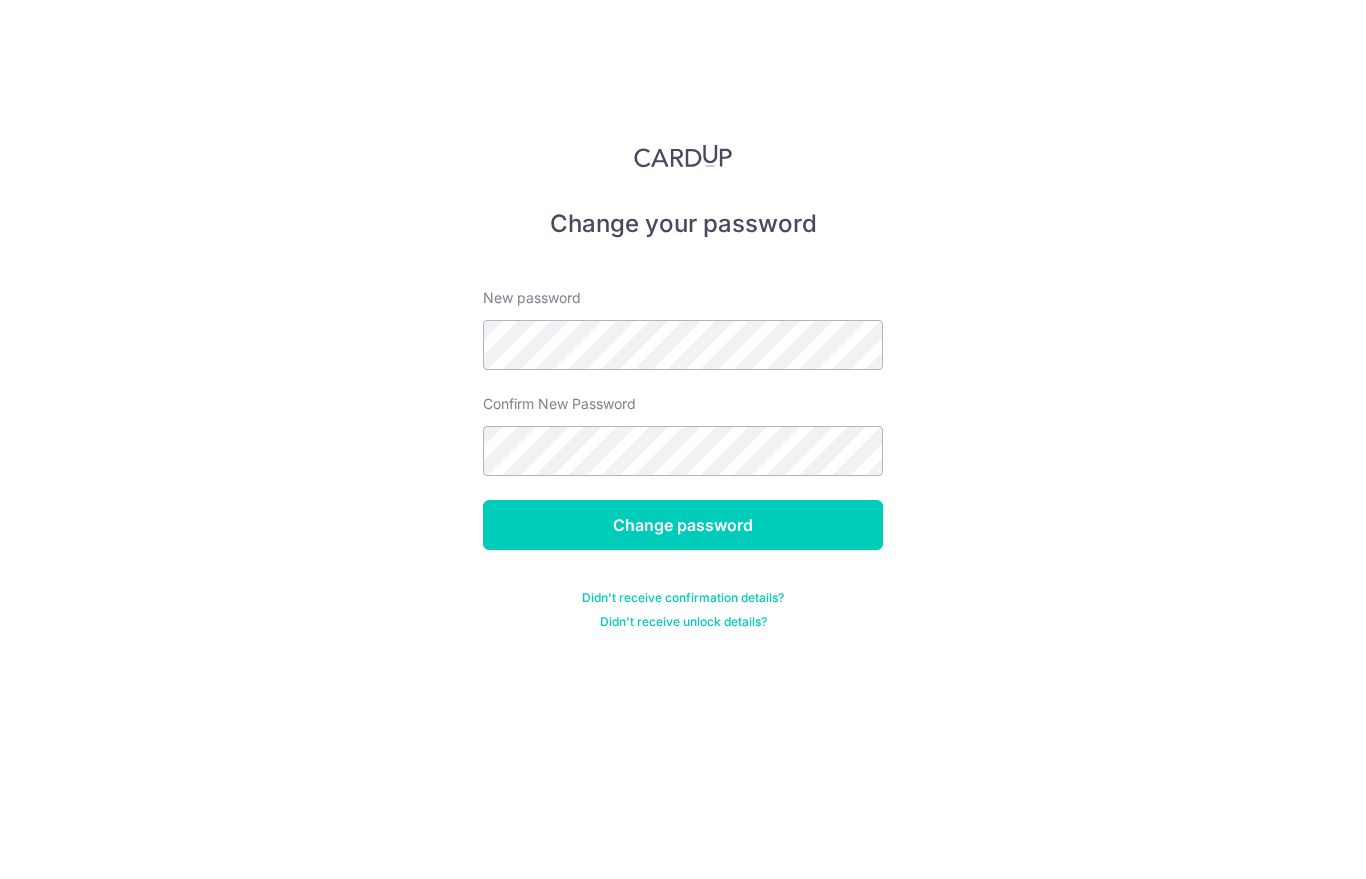 click on "Change password" at bounding box center (683, 525) 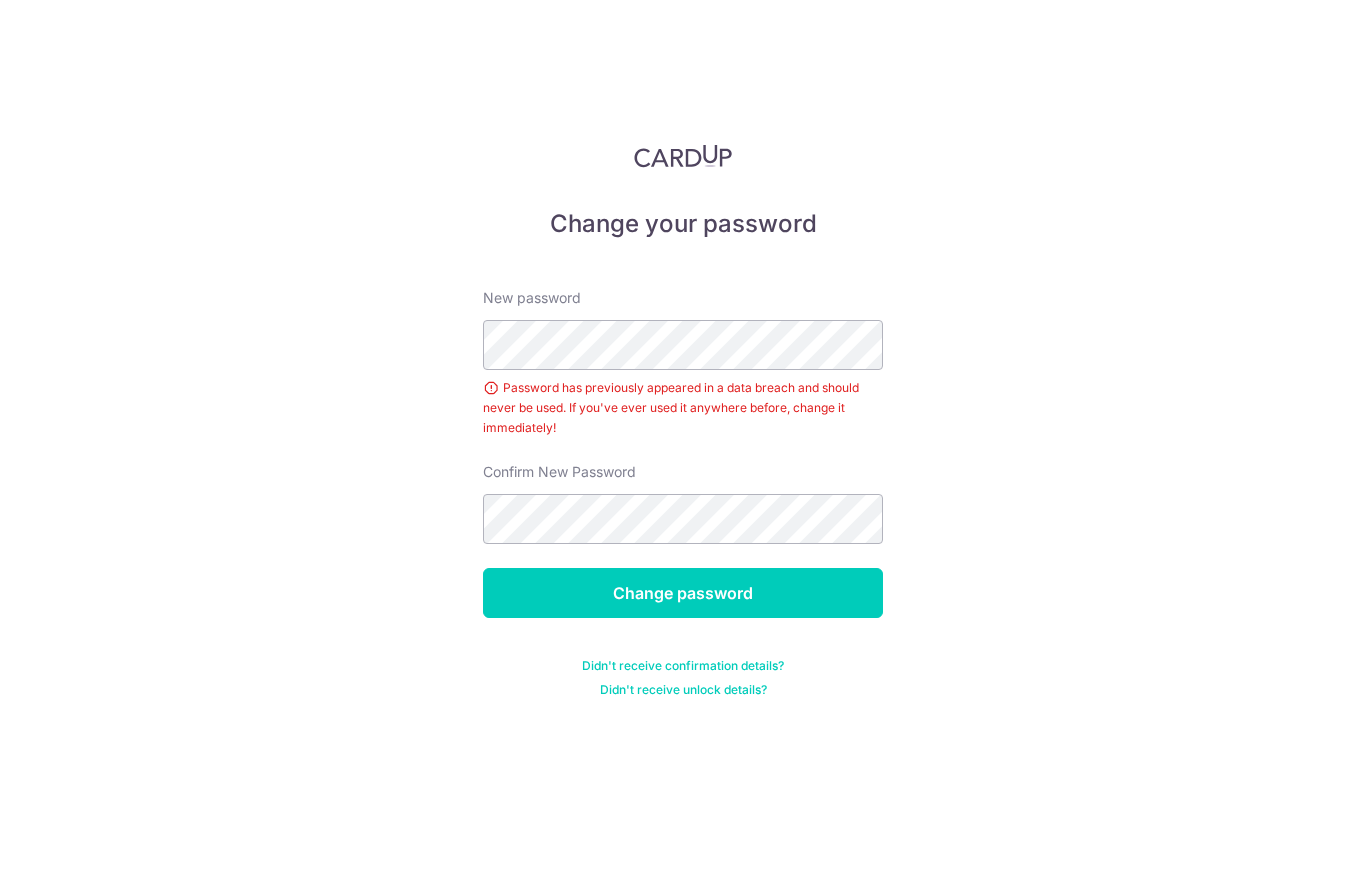 scroll, scrollTop: 25, scrollLeft: 0, axis: vertical 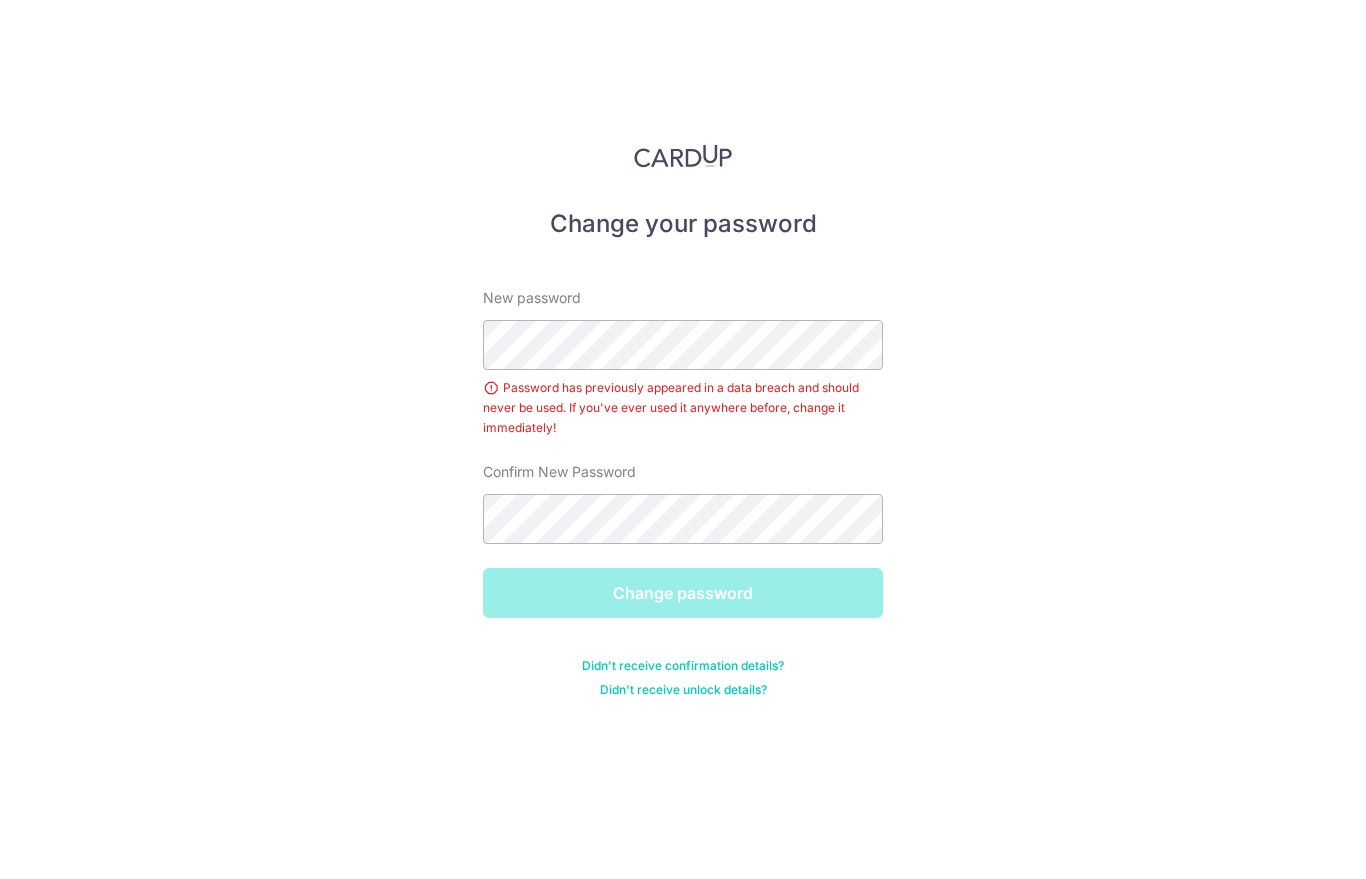 click on "Change password" at bounding box center (683, 593) 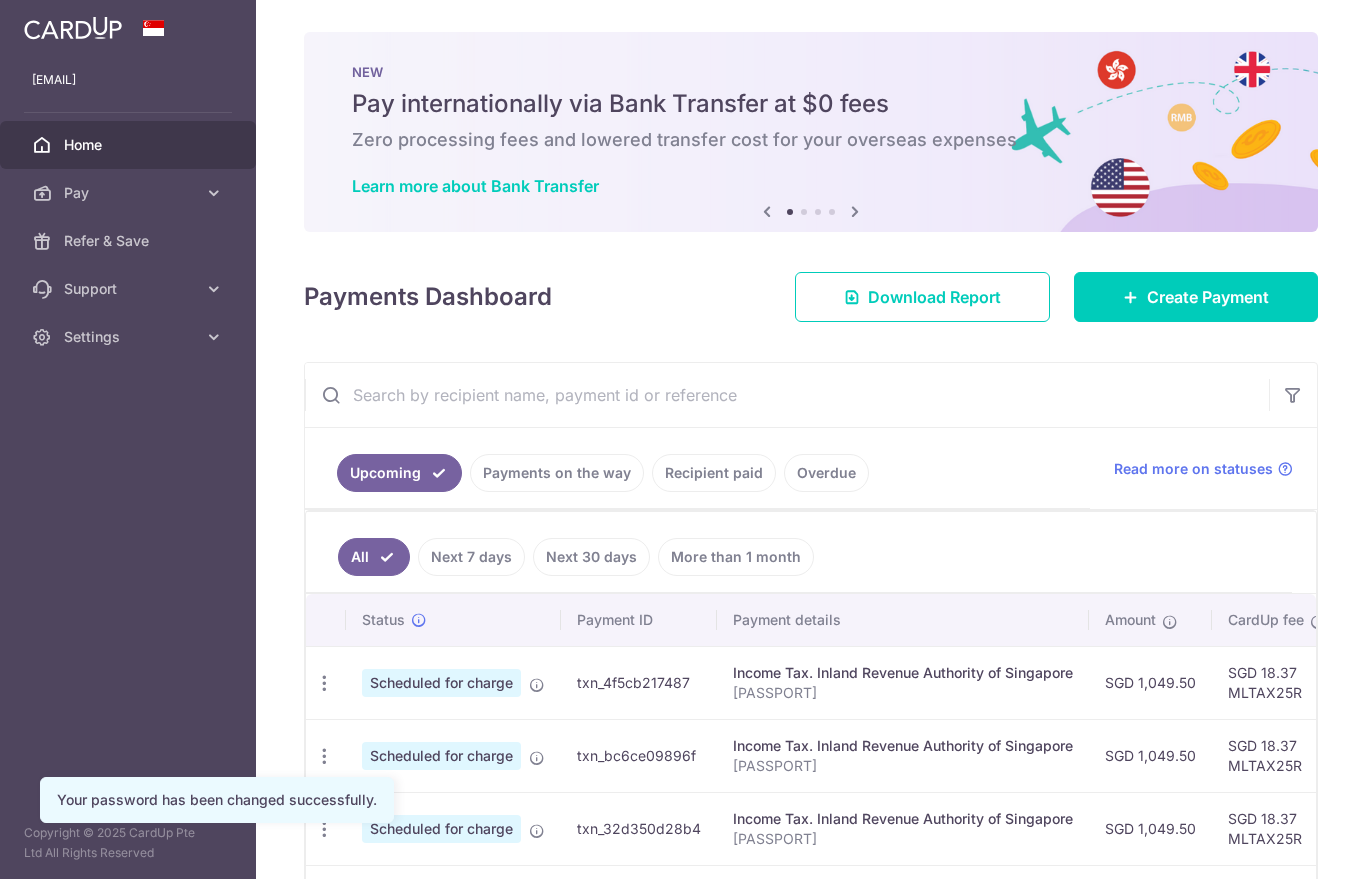scroll, scrollTop: 0, scrollLeft: 0, axis: both 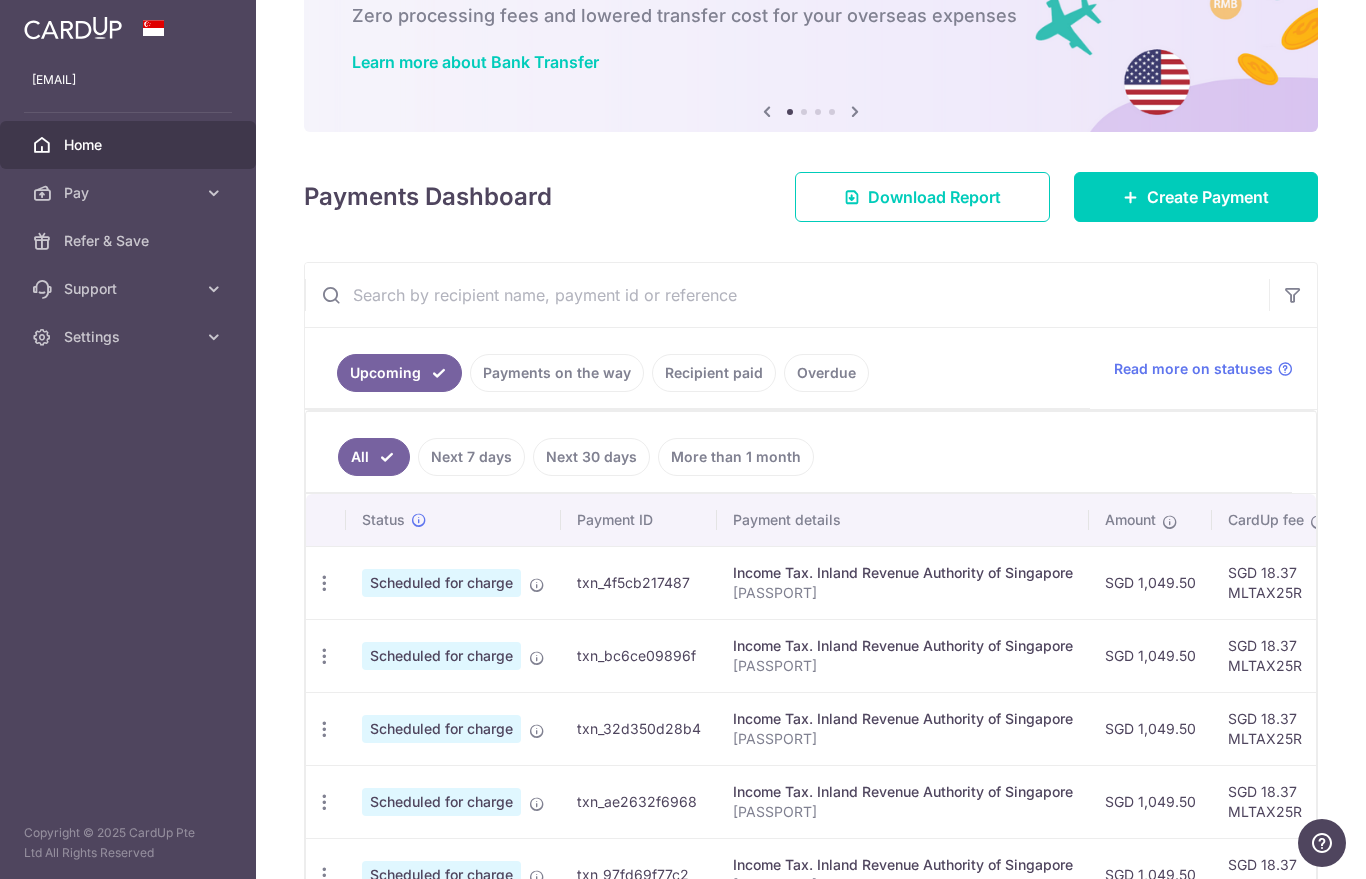 click on "Create Payment" at bounding box center [1208, 197] 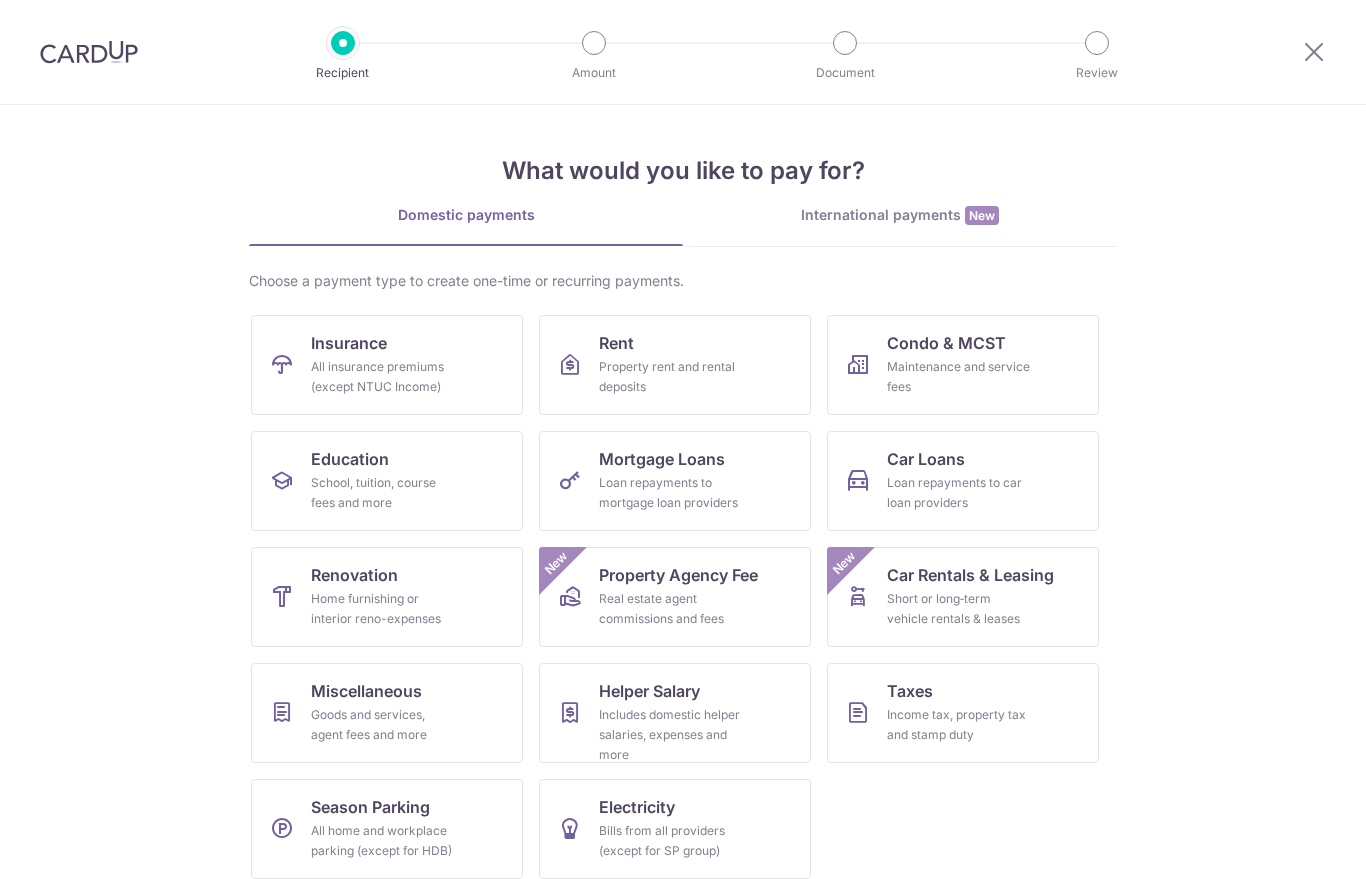 scroll, scrollTop: 0, scrollLeft: 0, axis: both 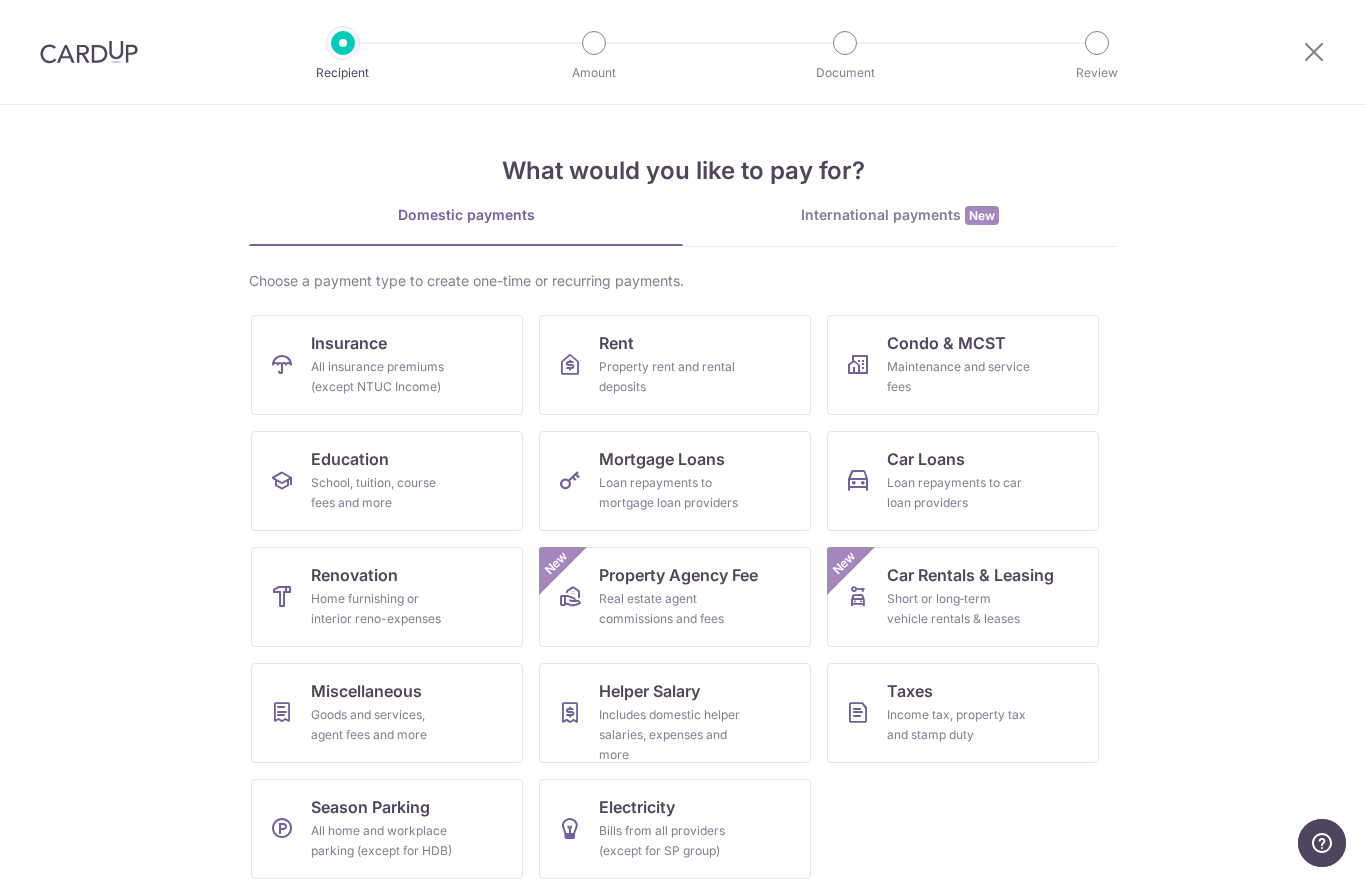 click on "Home furnishing or interior reno-expenses" at bounding box center (383, 609) 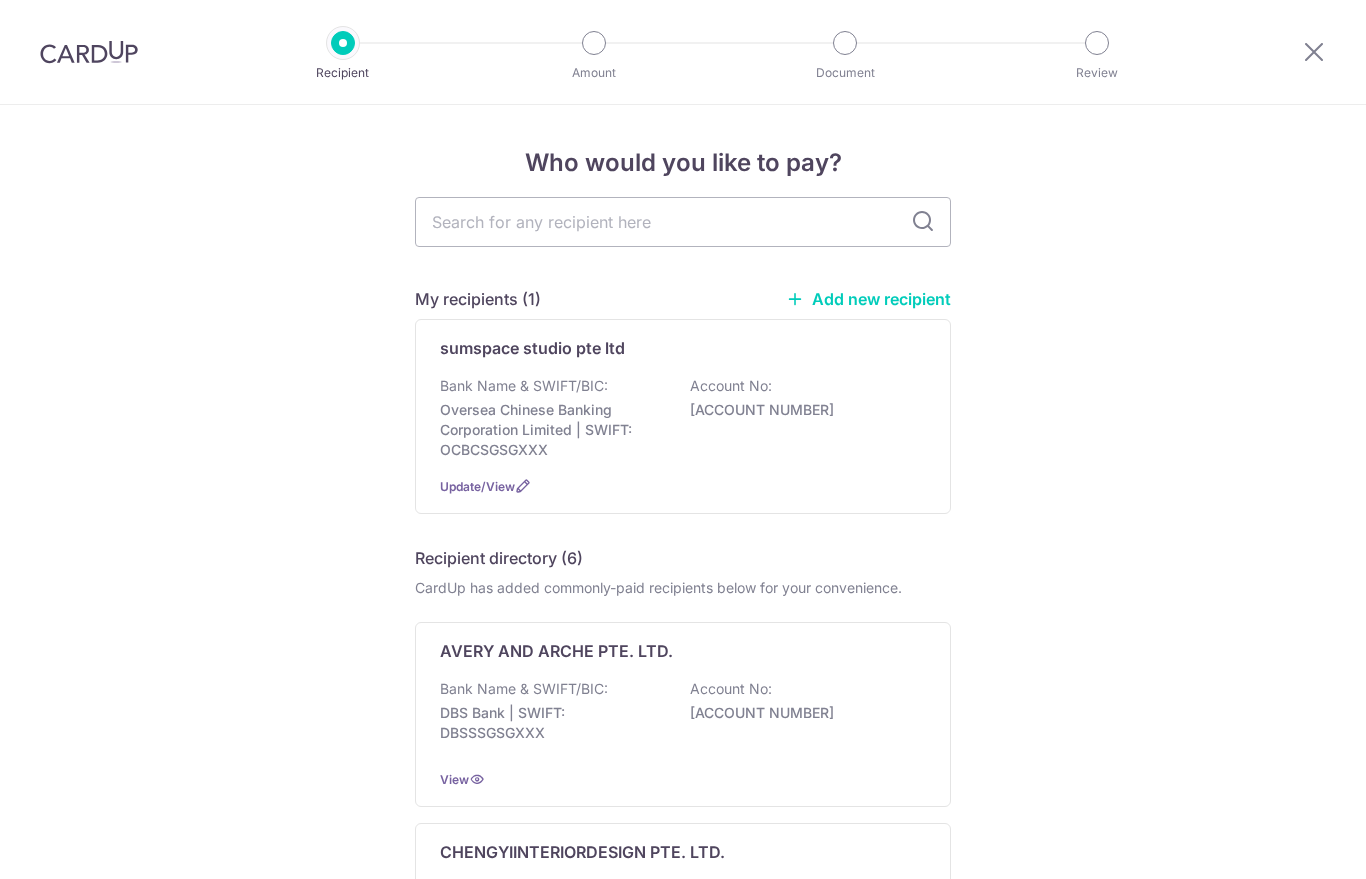 scroll, scrollTop: 0, scrollLeft: 0, axis: both 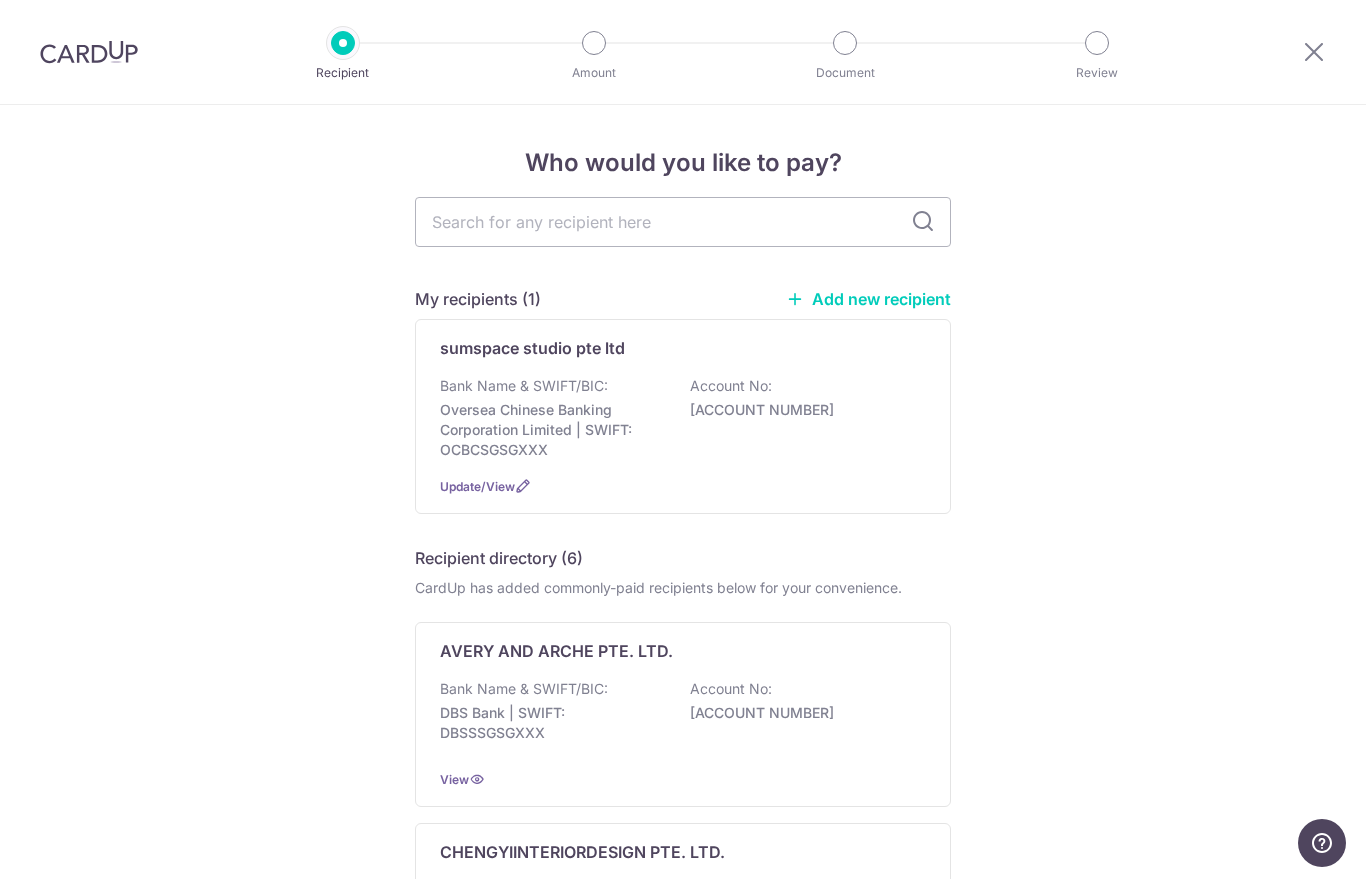 click on "Bank Name & SWIFT/BIC:
[BANK NAME] | SWIFT:[SWIFT]
Account No:
[ACCOUNT NUMBER]" at bounding box center (683, 418) 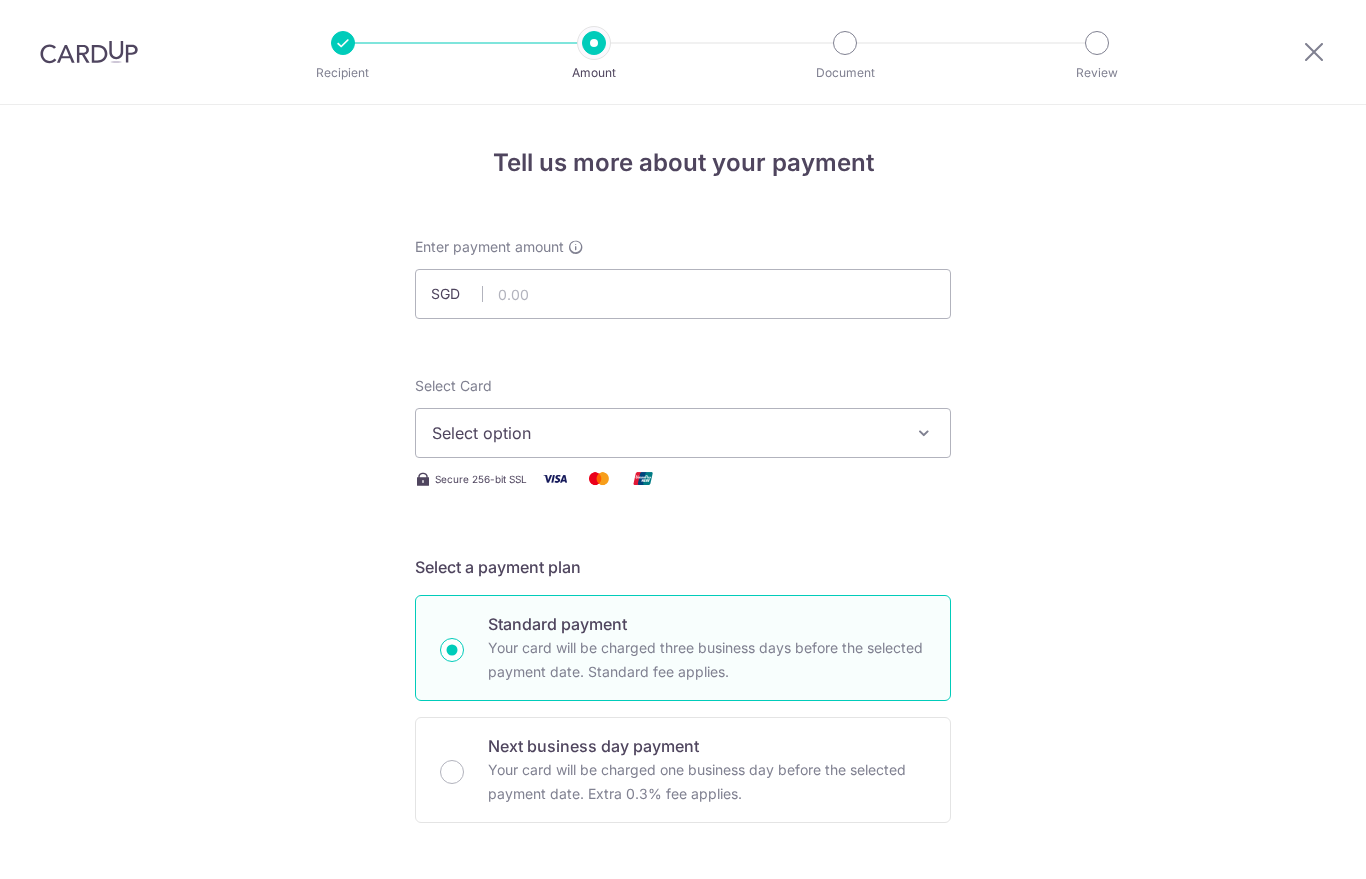 scroll, scrollTop: 0, scrollLeft: 0, axis: both 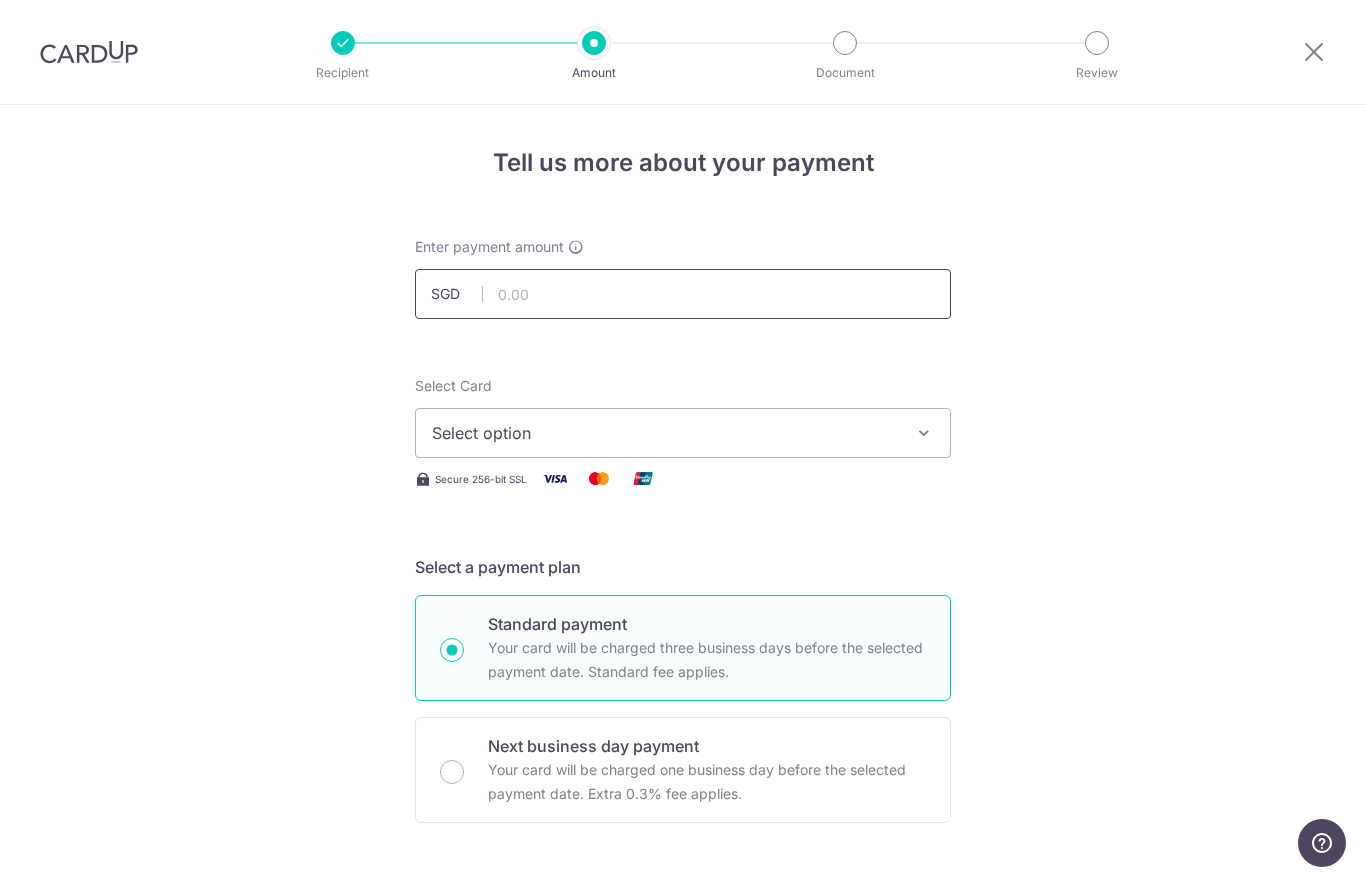 click at bounding box center [683, 294] 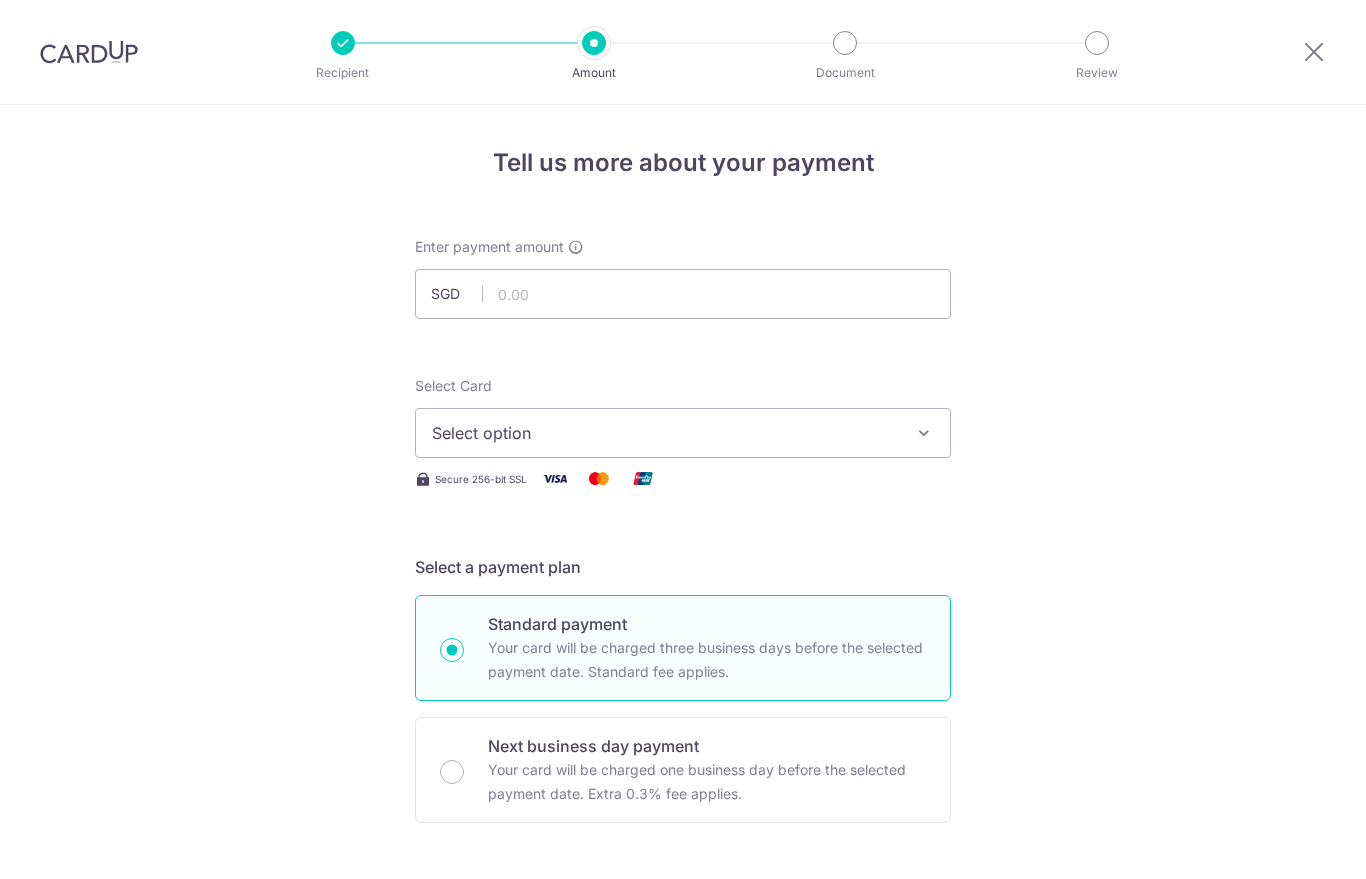 scroll, scrollTop: 0, scrollLeft: 0, axis: both 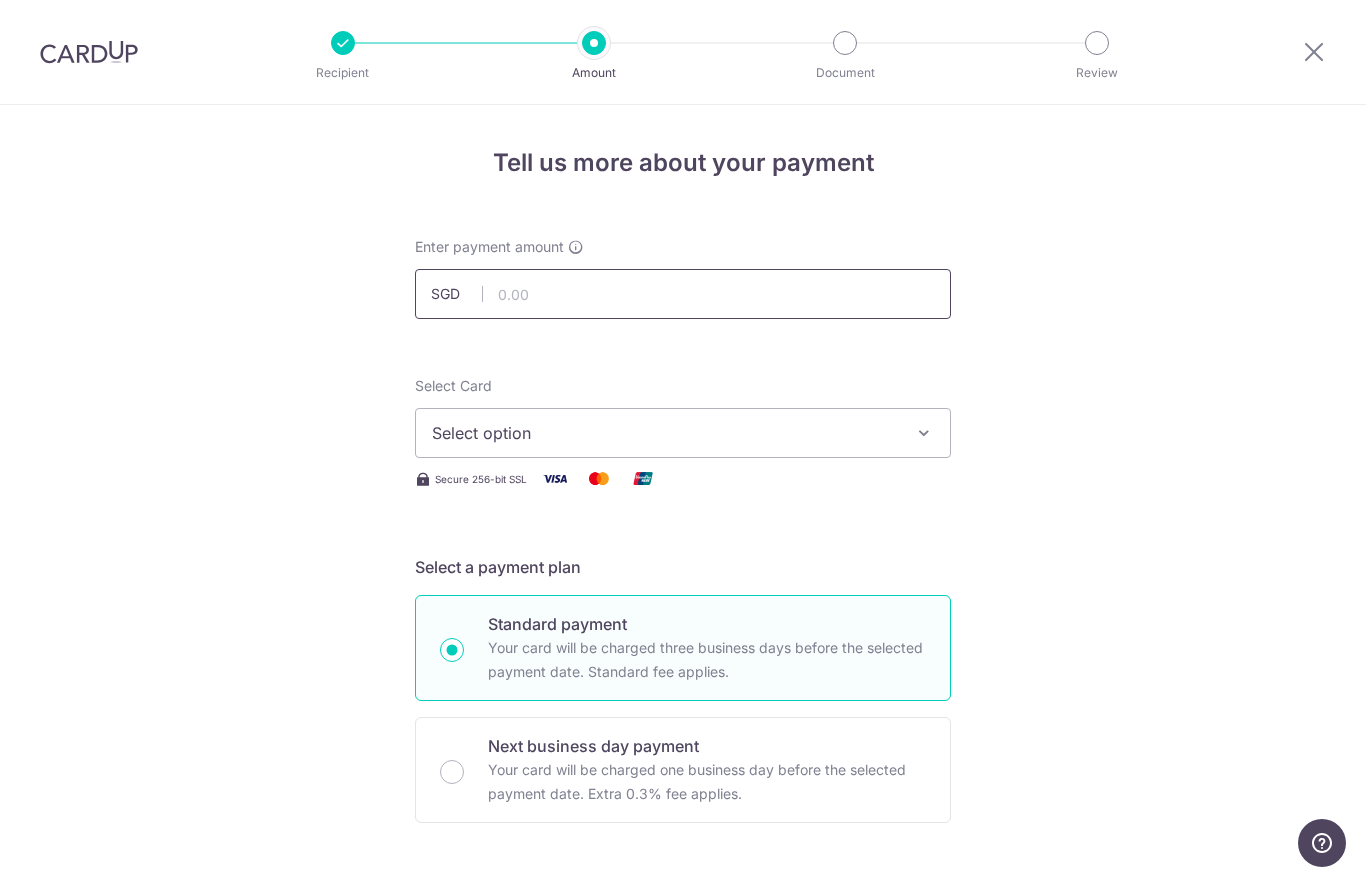 click at bounding box center (683, 294) 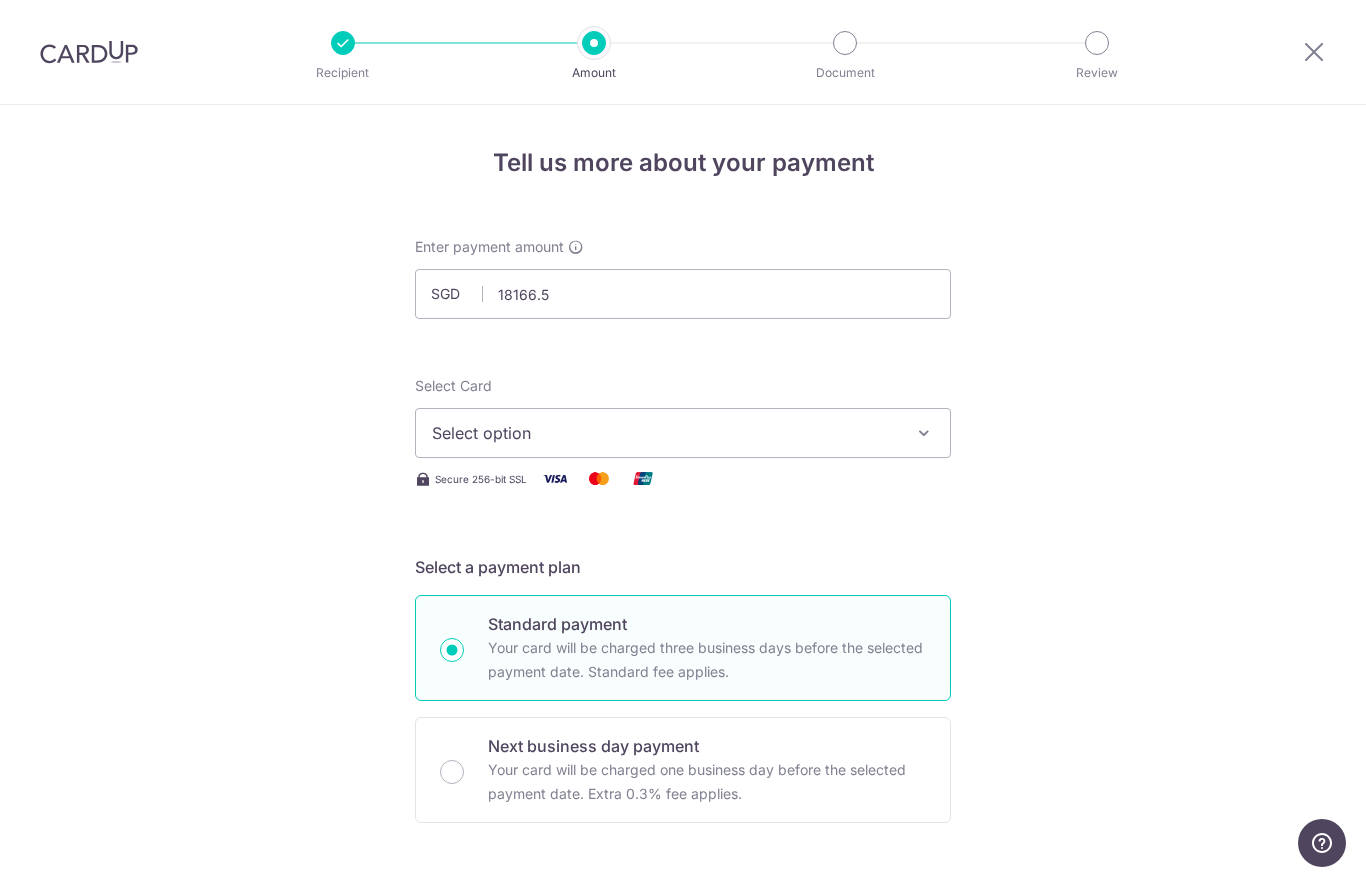 click on "Select option" at bounding box center (683, 433) 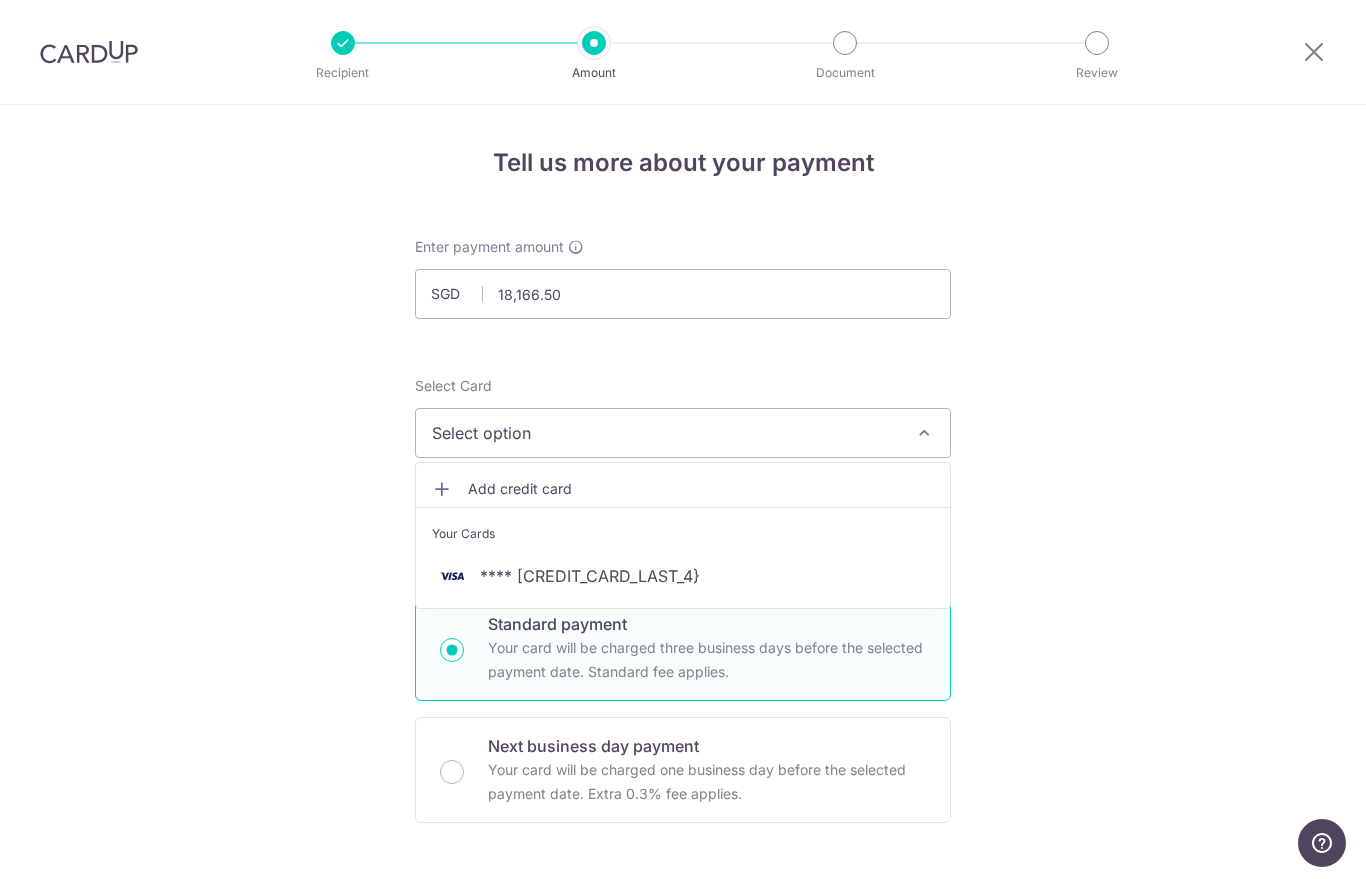 click on "**** 2883" at bounding box center [683, 576] 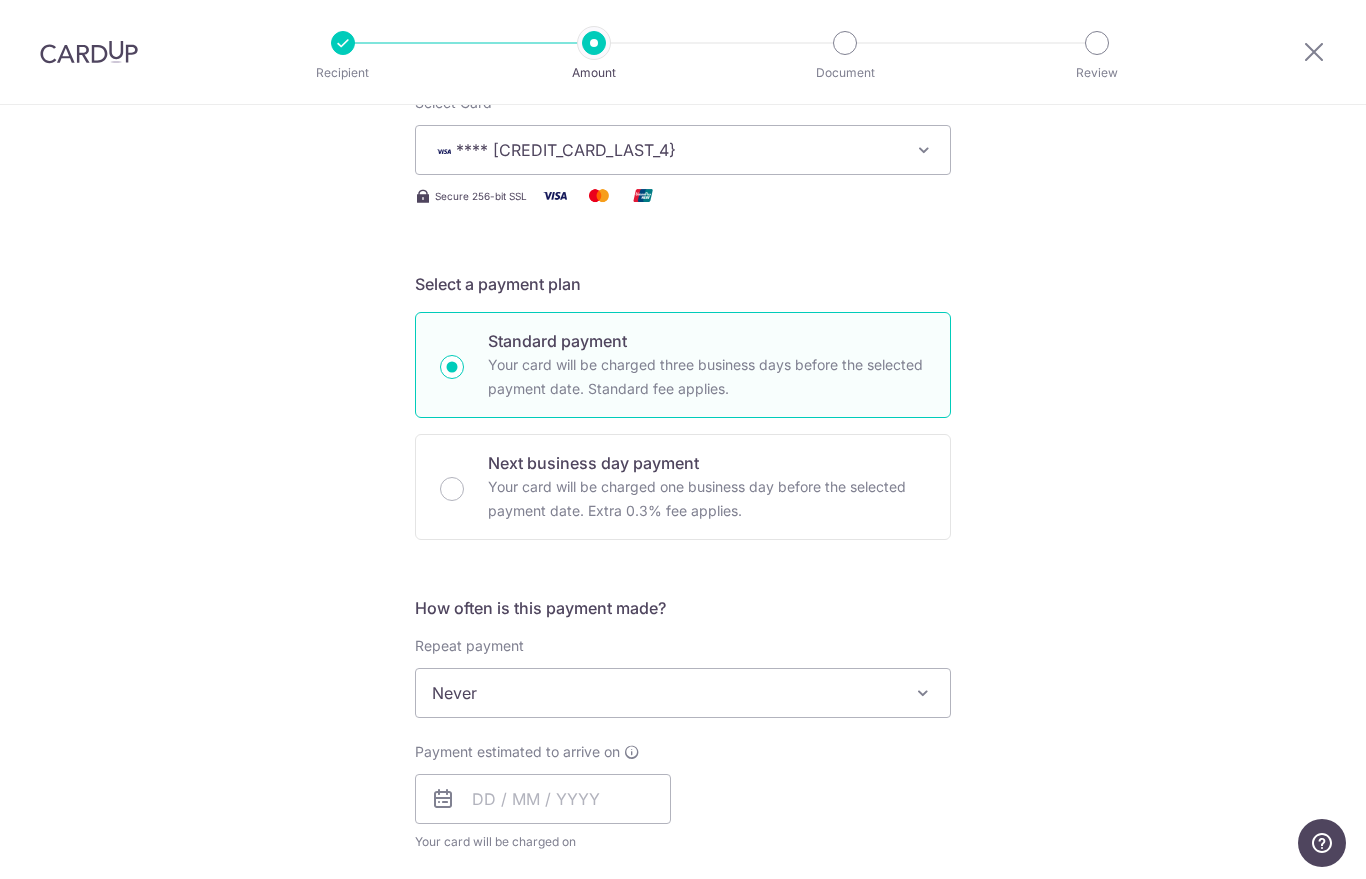 scroll, scrollTop: 312, scrollLeft: 0, axis: vertical 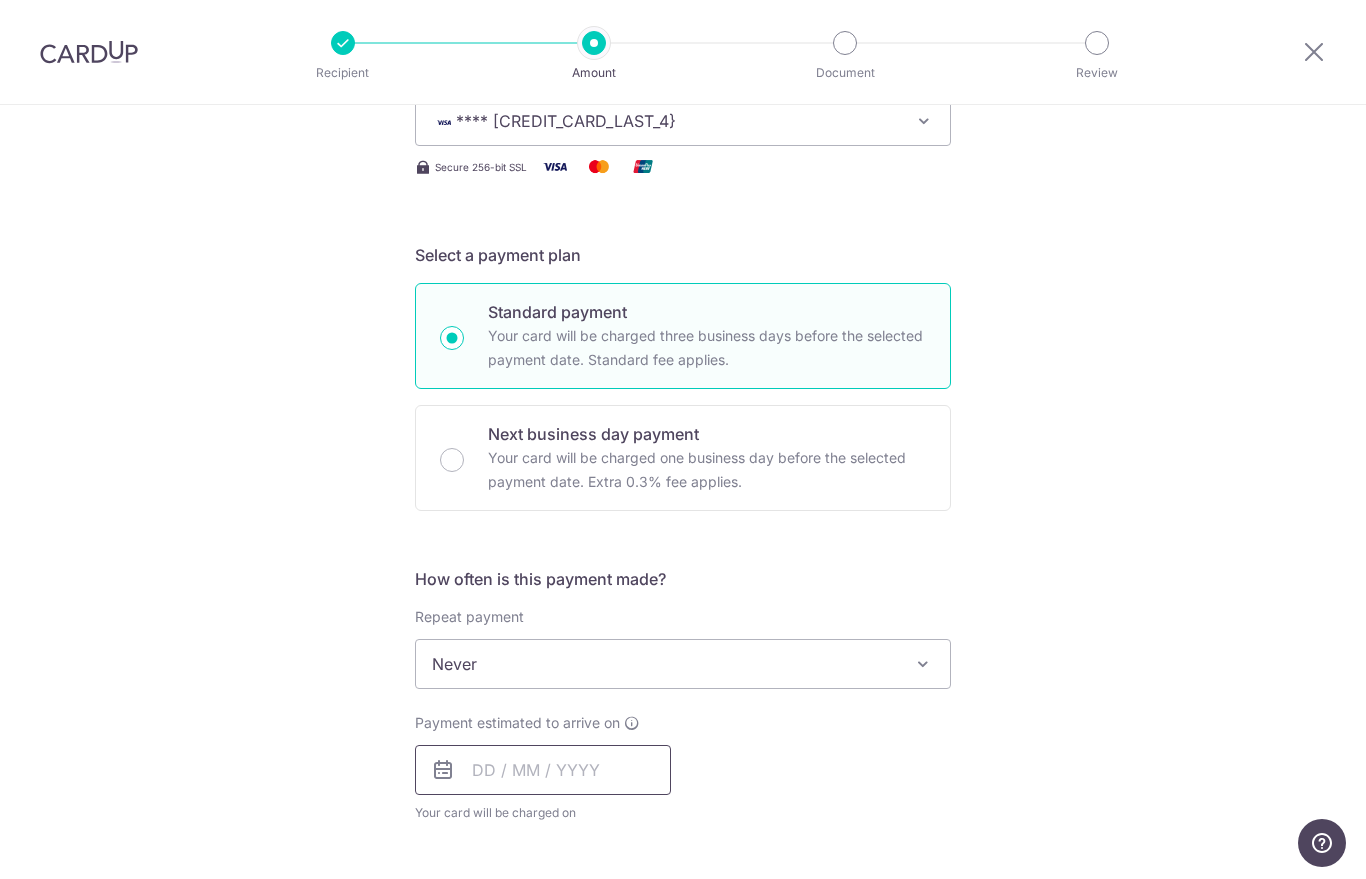 click at bounding box center [543, 770] 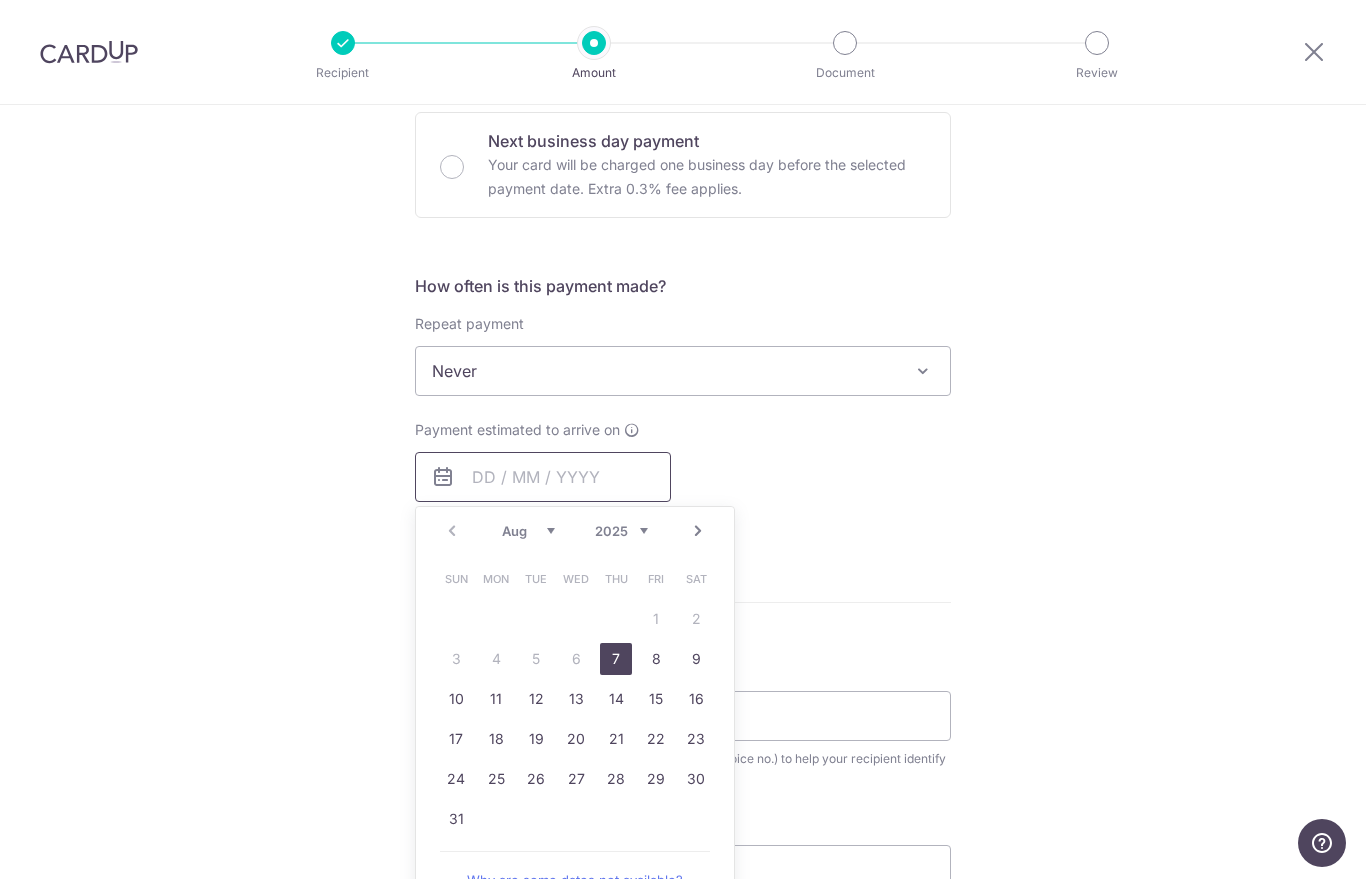 scroll, scrollTop: 639, scrollLeft: 0, axis: vertical 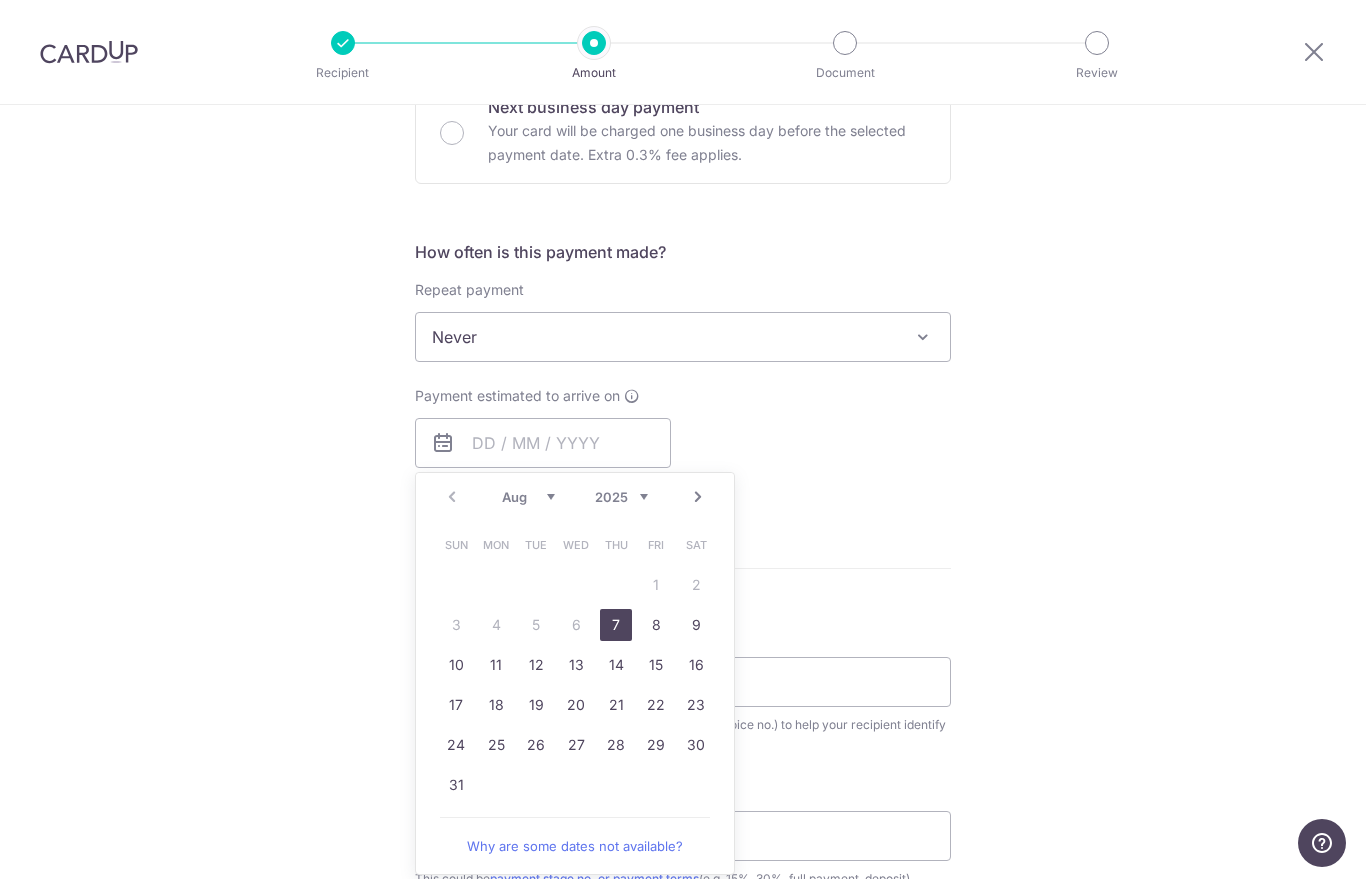 click on "7" at bounding box center (616, 625) 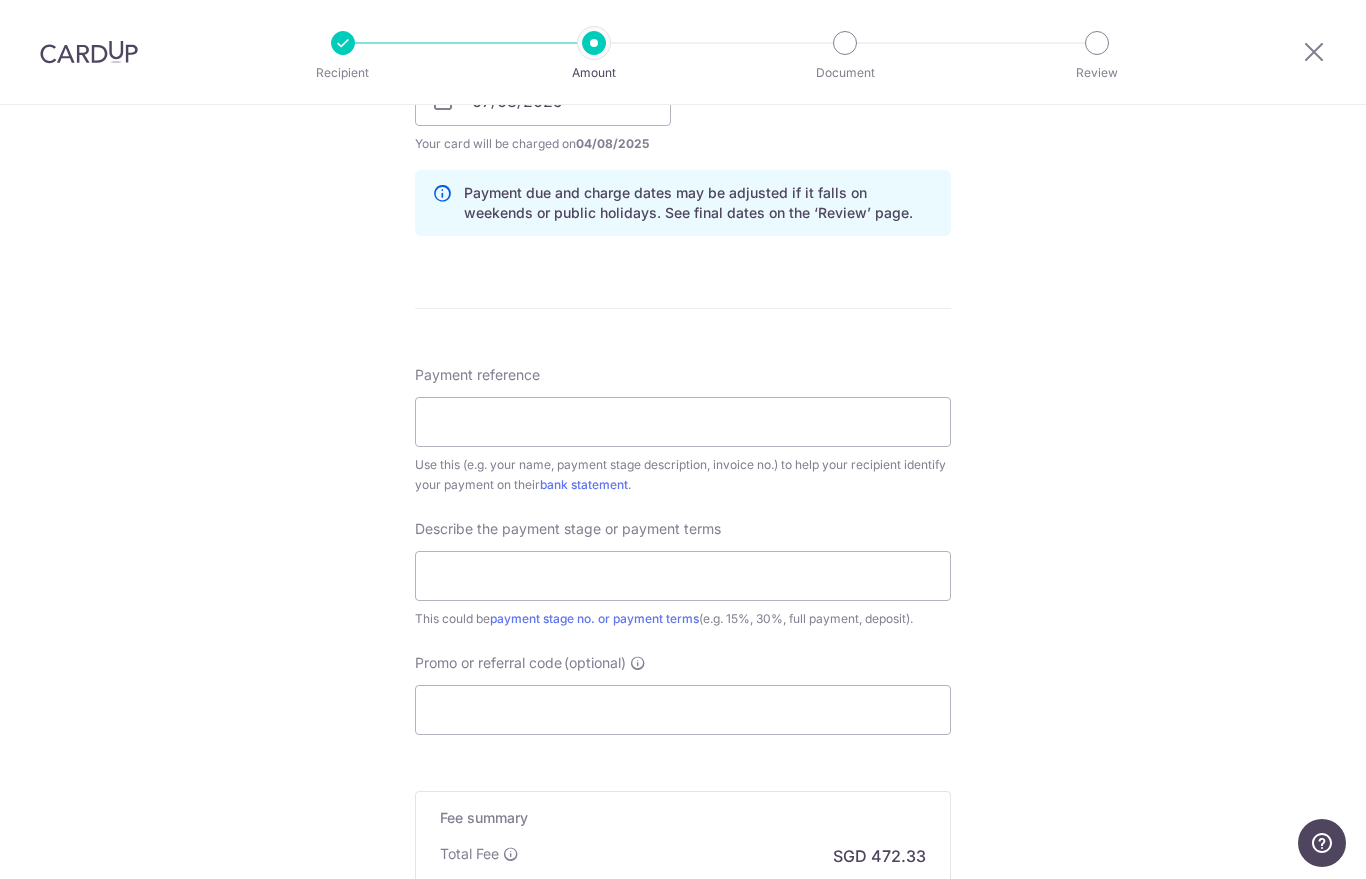 scroll, scrollTop: 982, scrollLeft: 0, axis: vertical 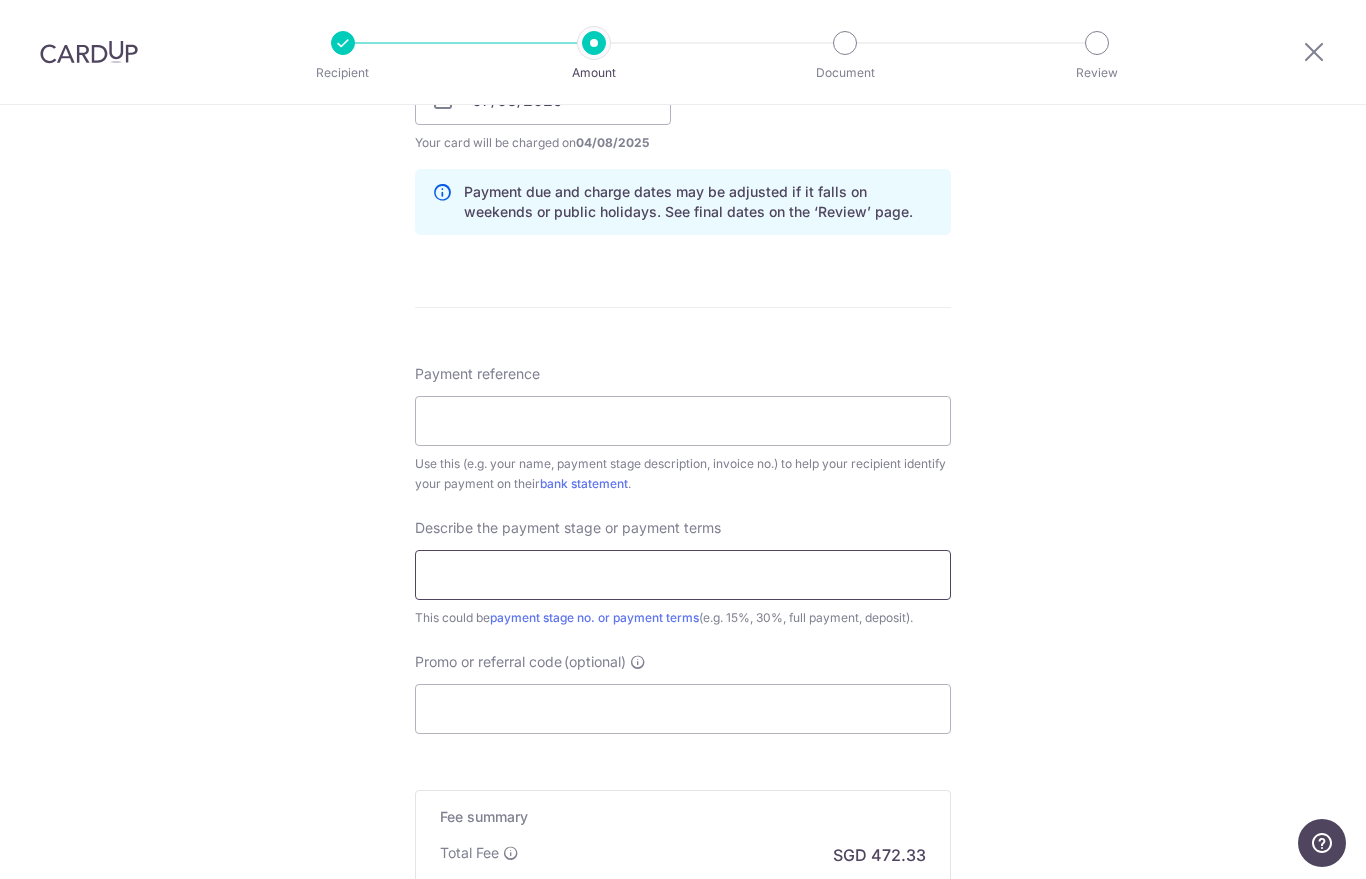 click at bounding box center [683, 575] 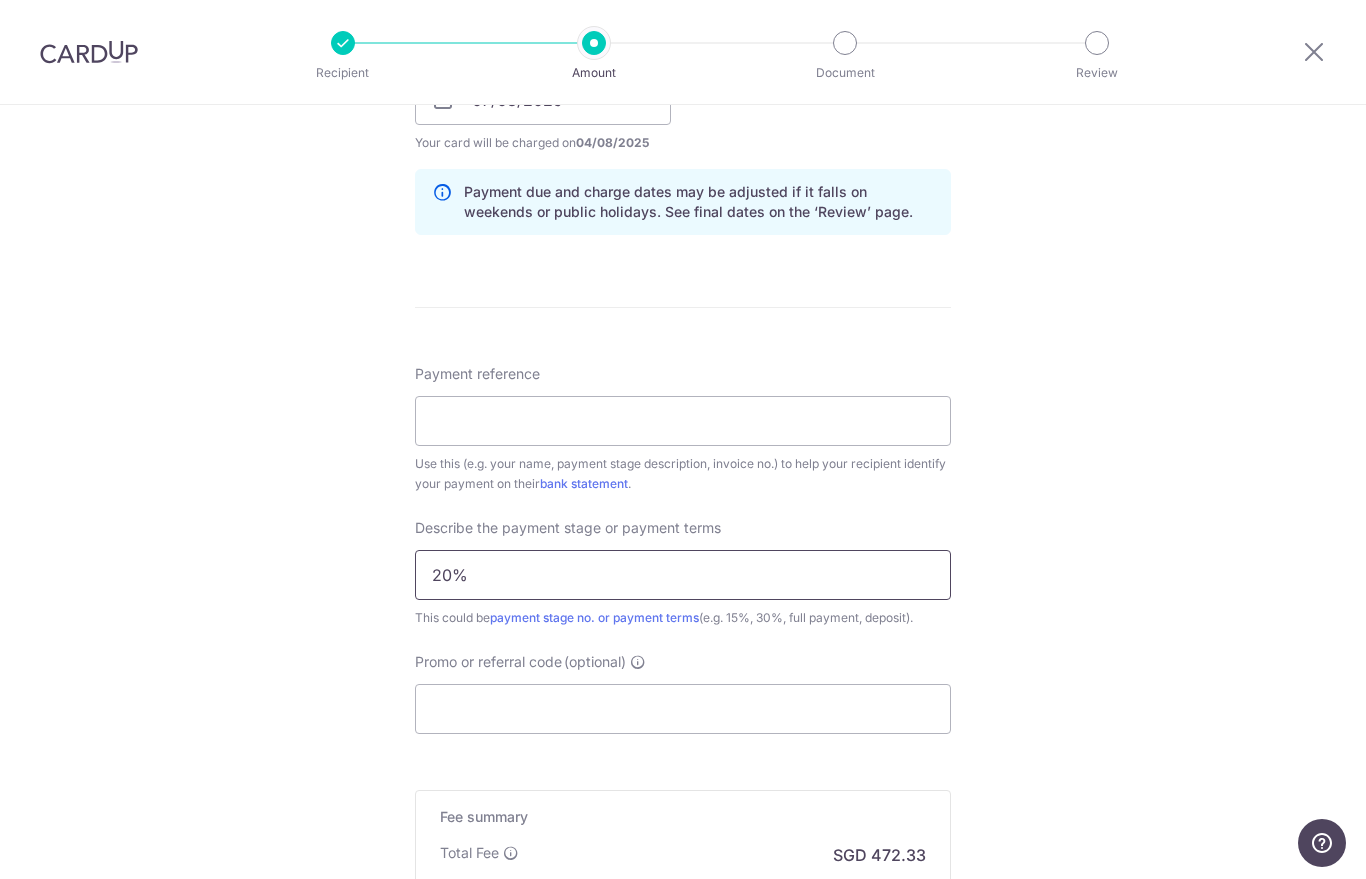 type on "20%" 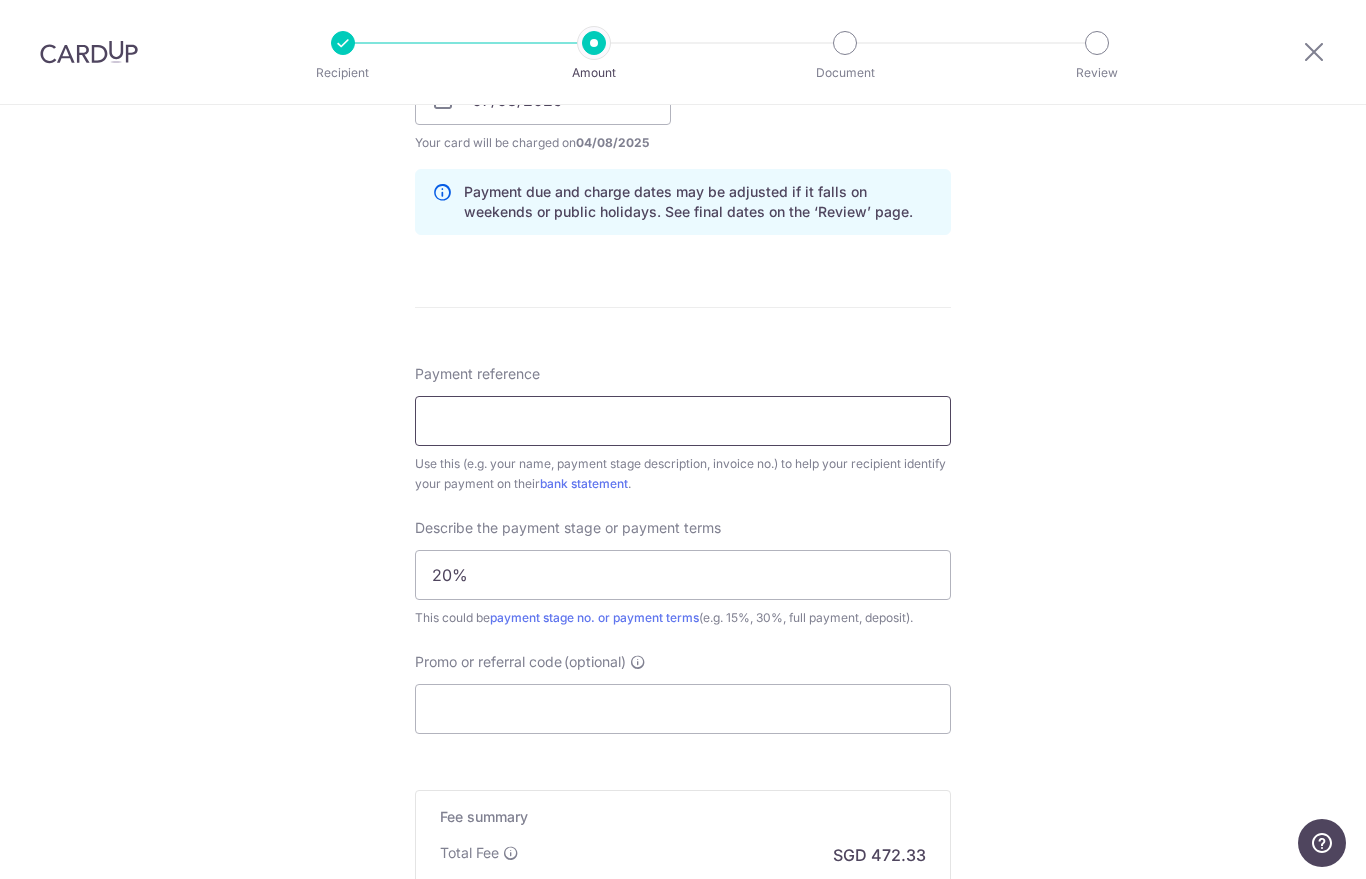 click on "Payment reference" at bounding box center (683, 421) 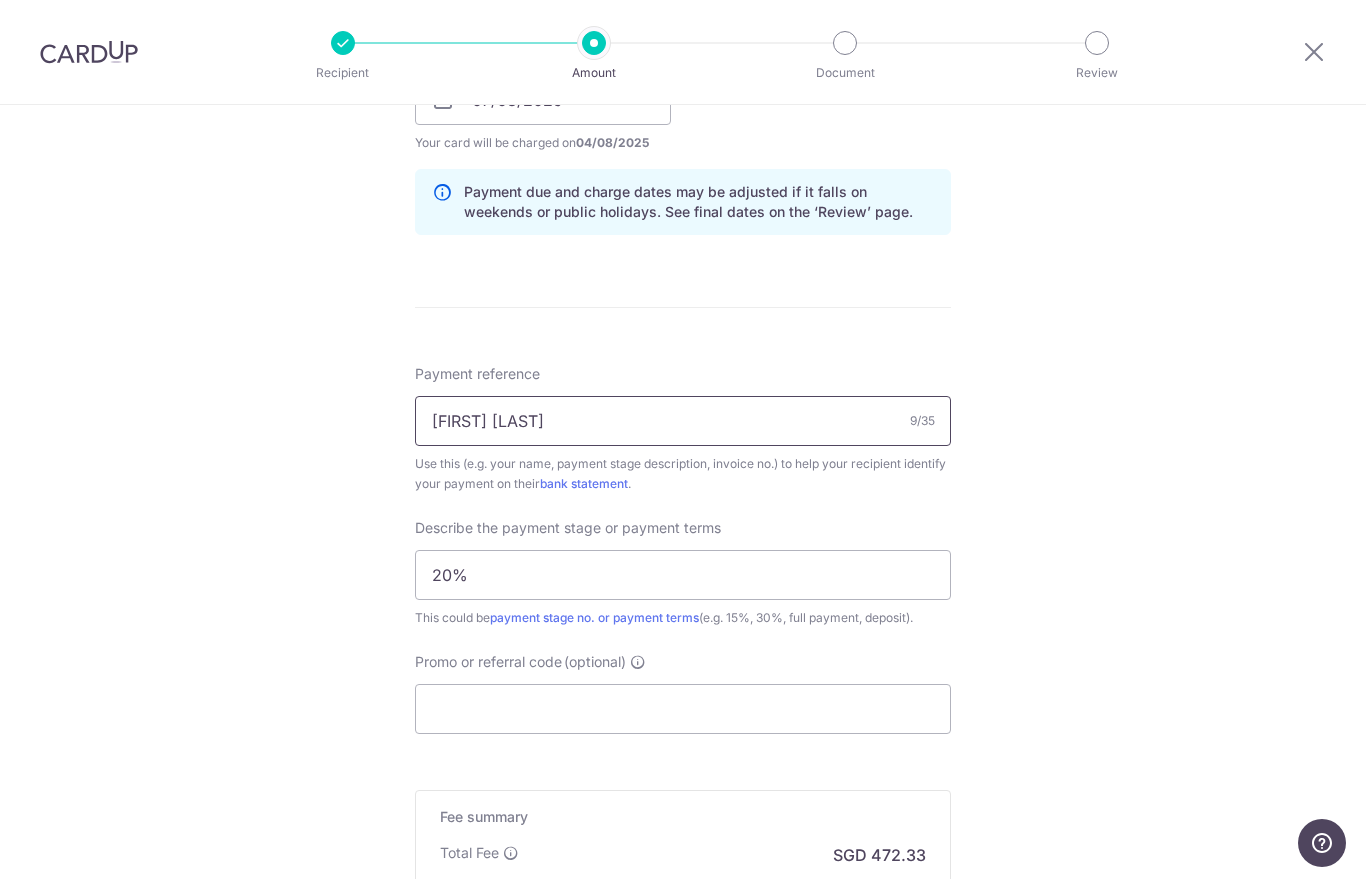 type on "jolene ee" 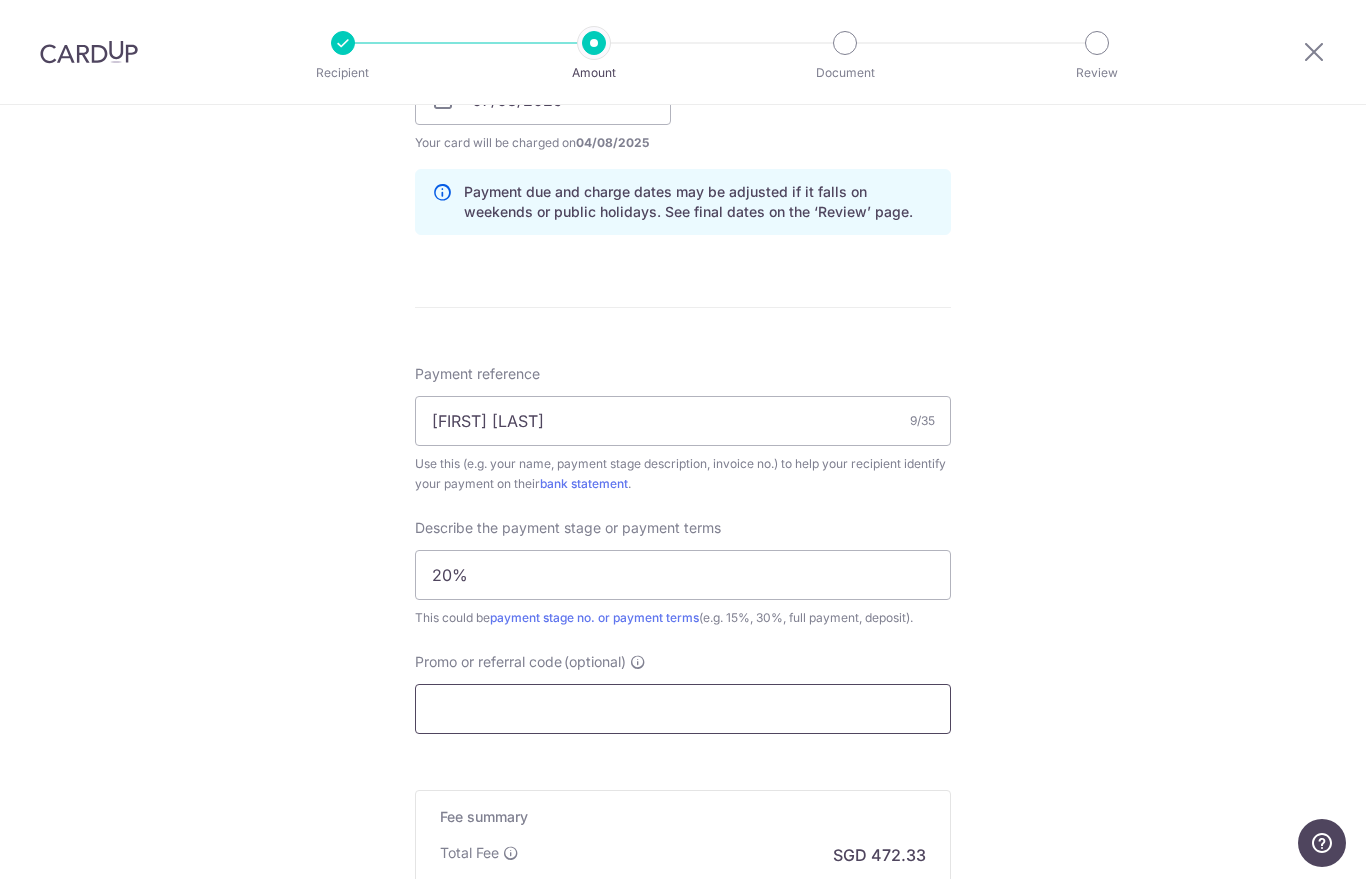 click on "Promo or referral code
(optional)" at bounding box center [683, 709] 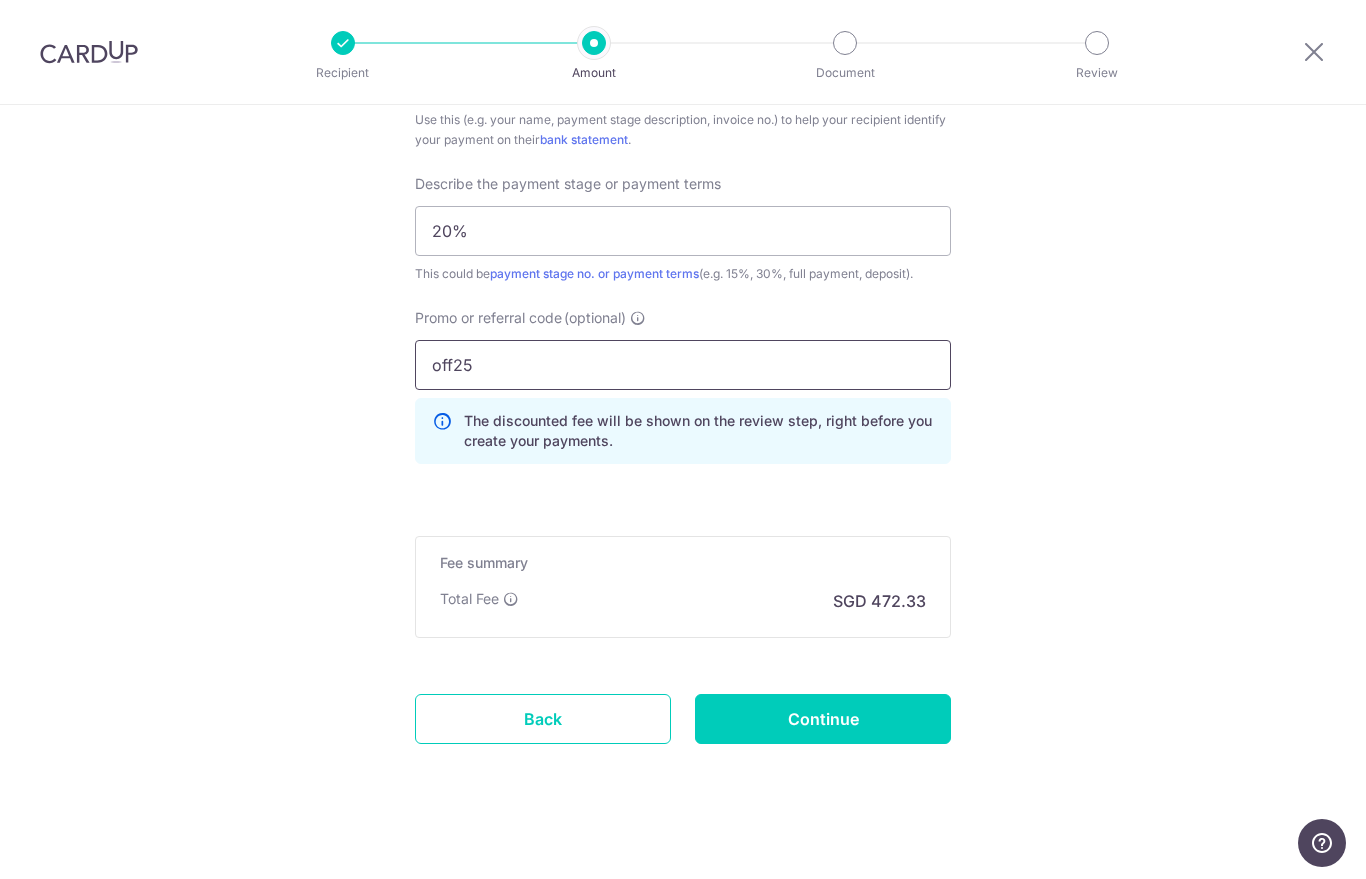 scroll, scrollTop: 1324, scrollLeft: 0, axis: vertical 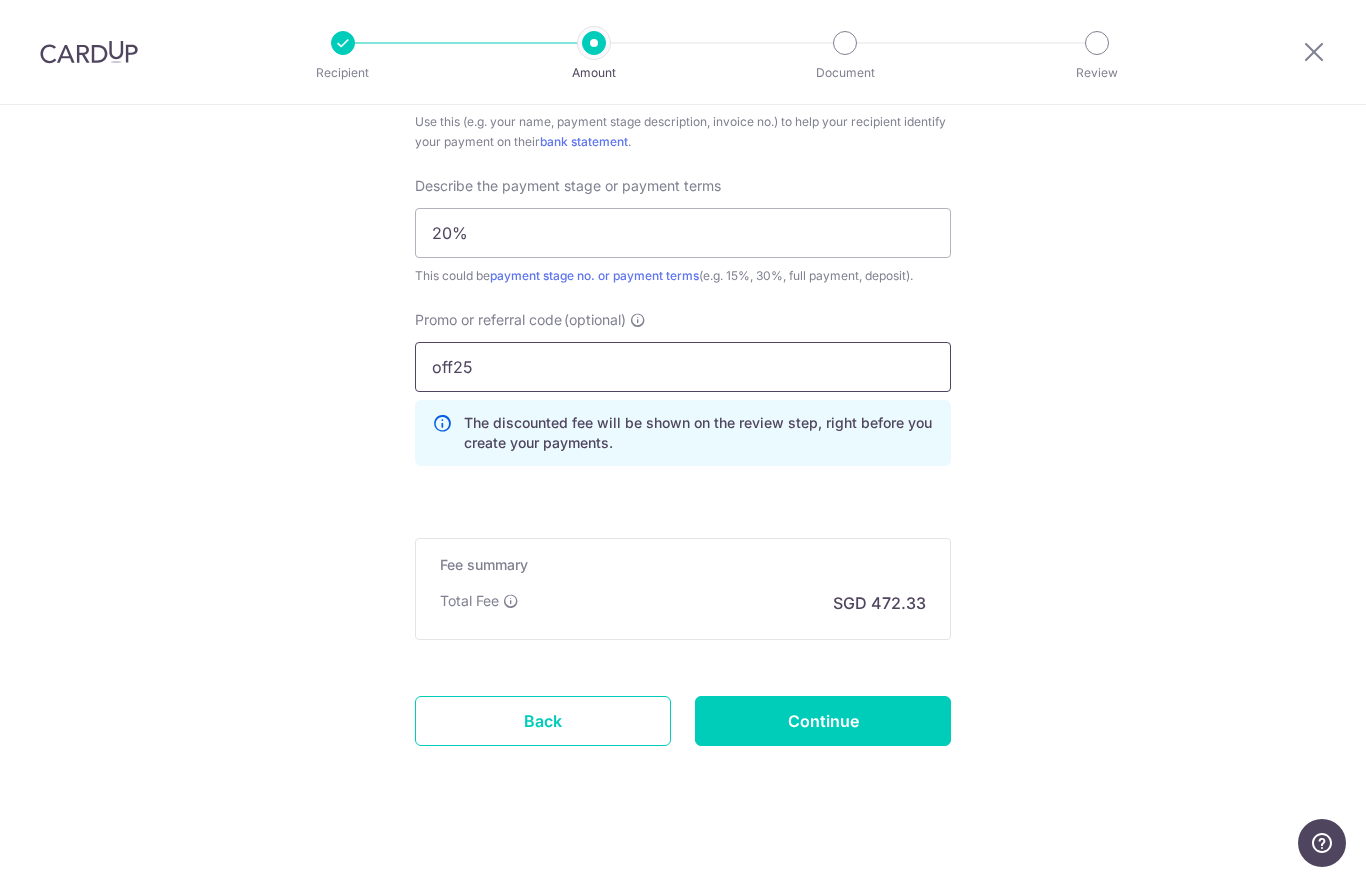 type on "off25" 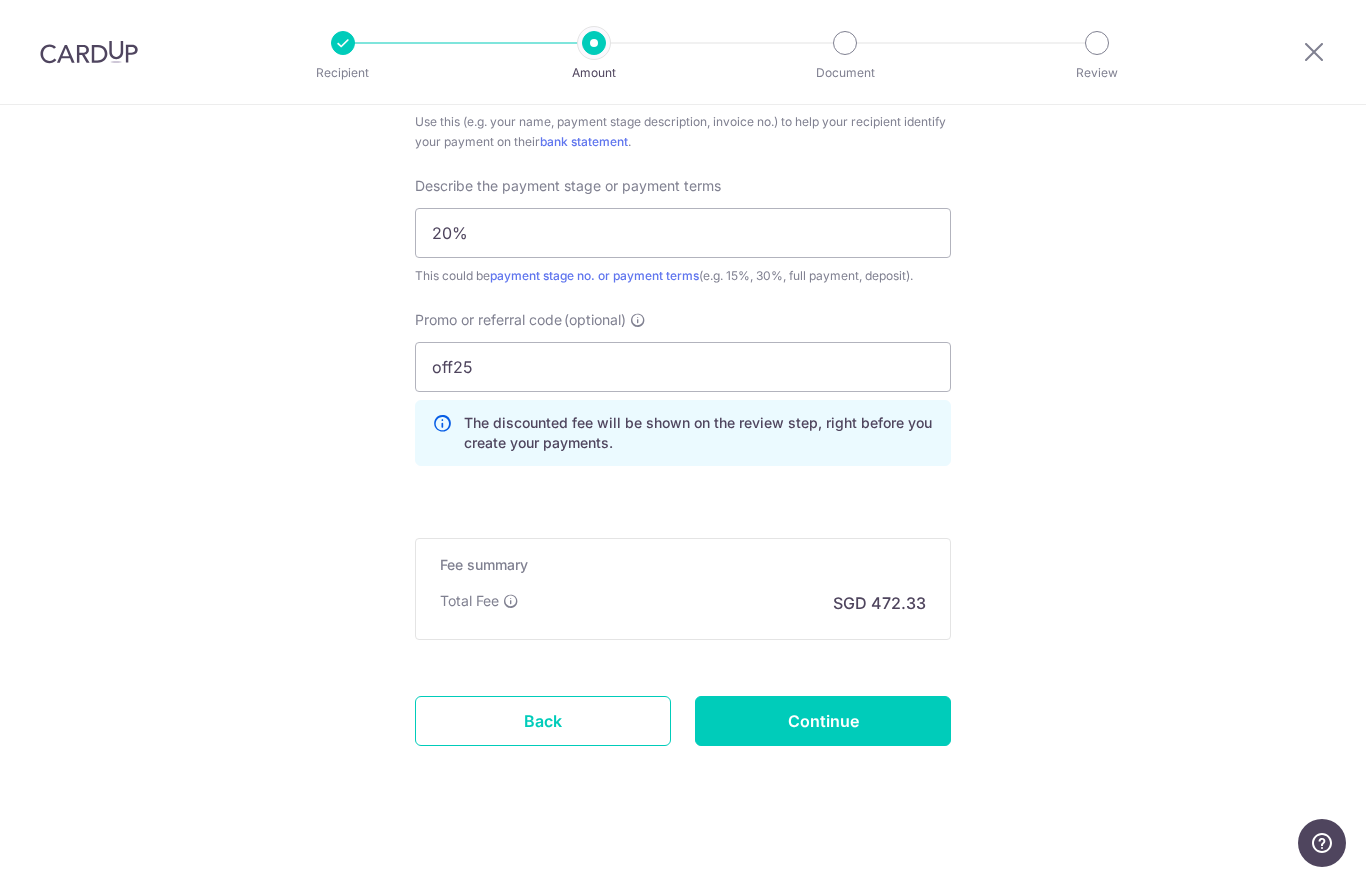 click on "Continue" at bounding box center [823, 721] 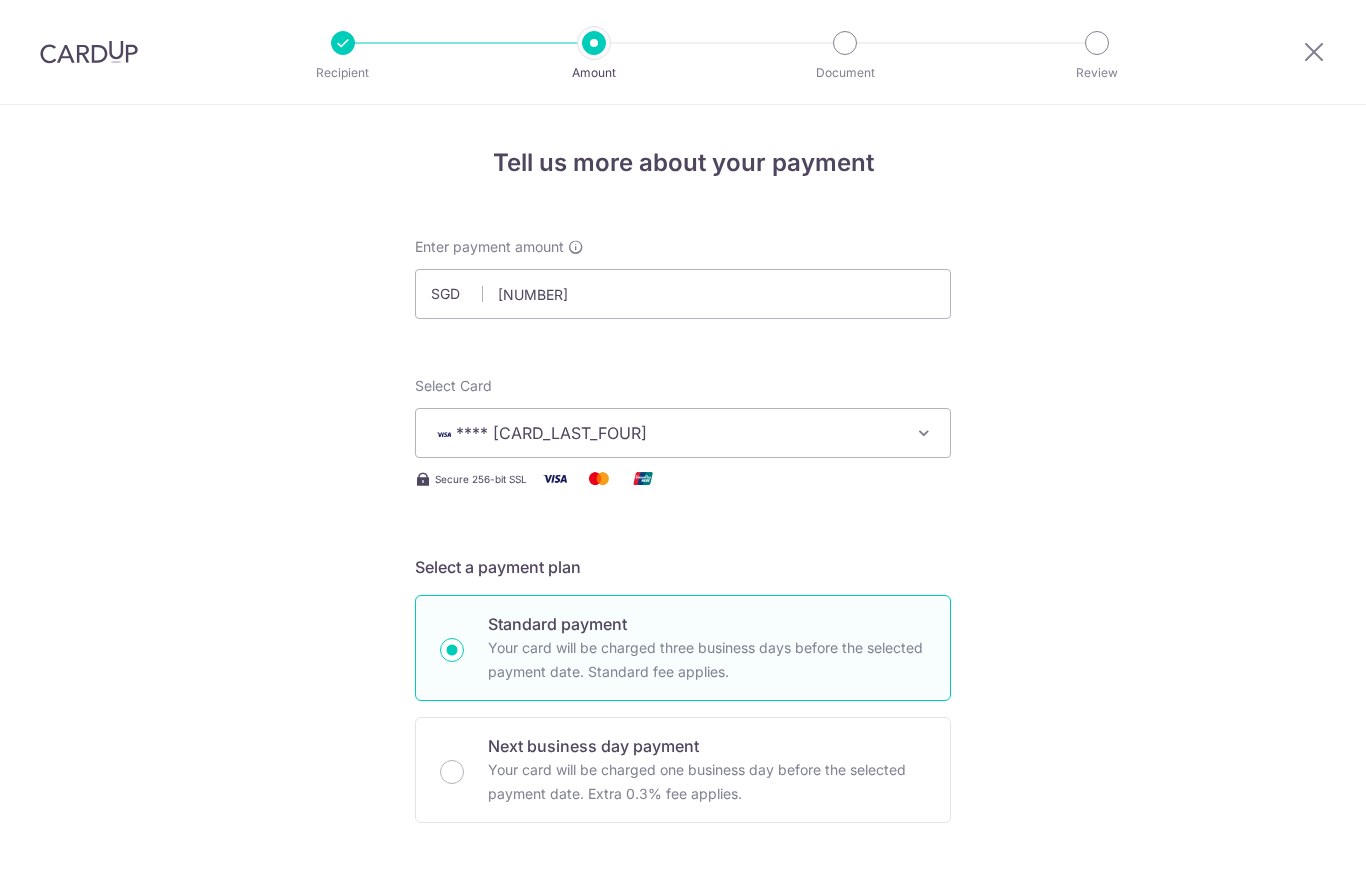 scroll, scrollTop: 0, scrollLeft: 0, axis: both 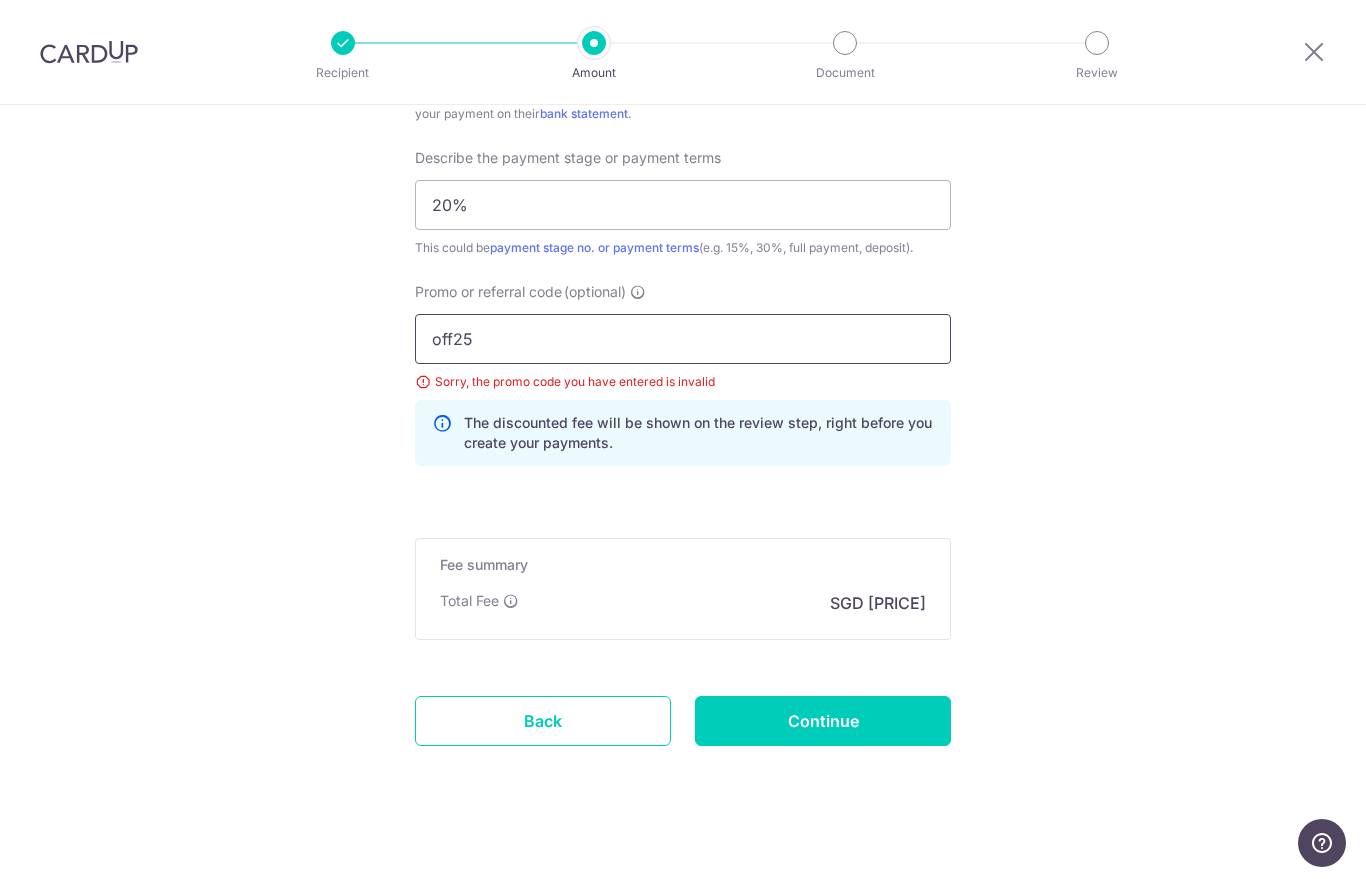 click on "off25" at bounding box center (683, 339) 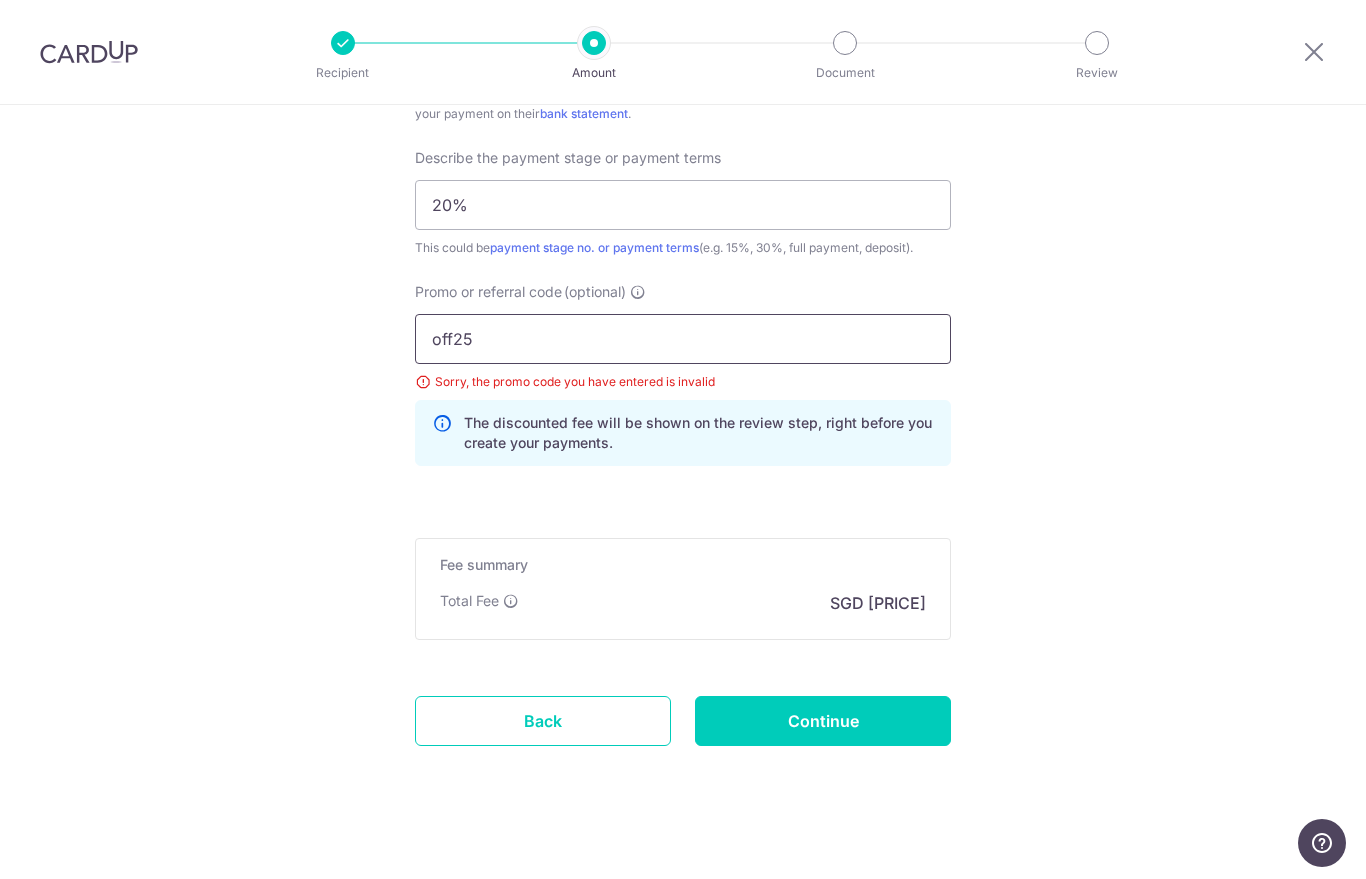 click on "off25" at bounding box center (683, 339) 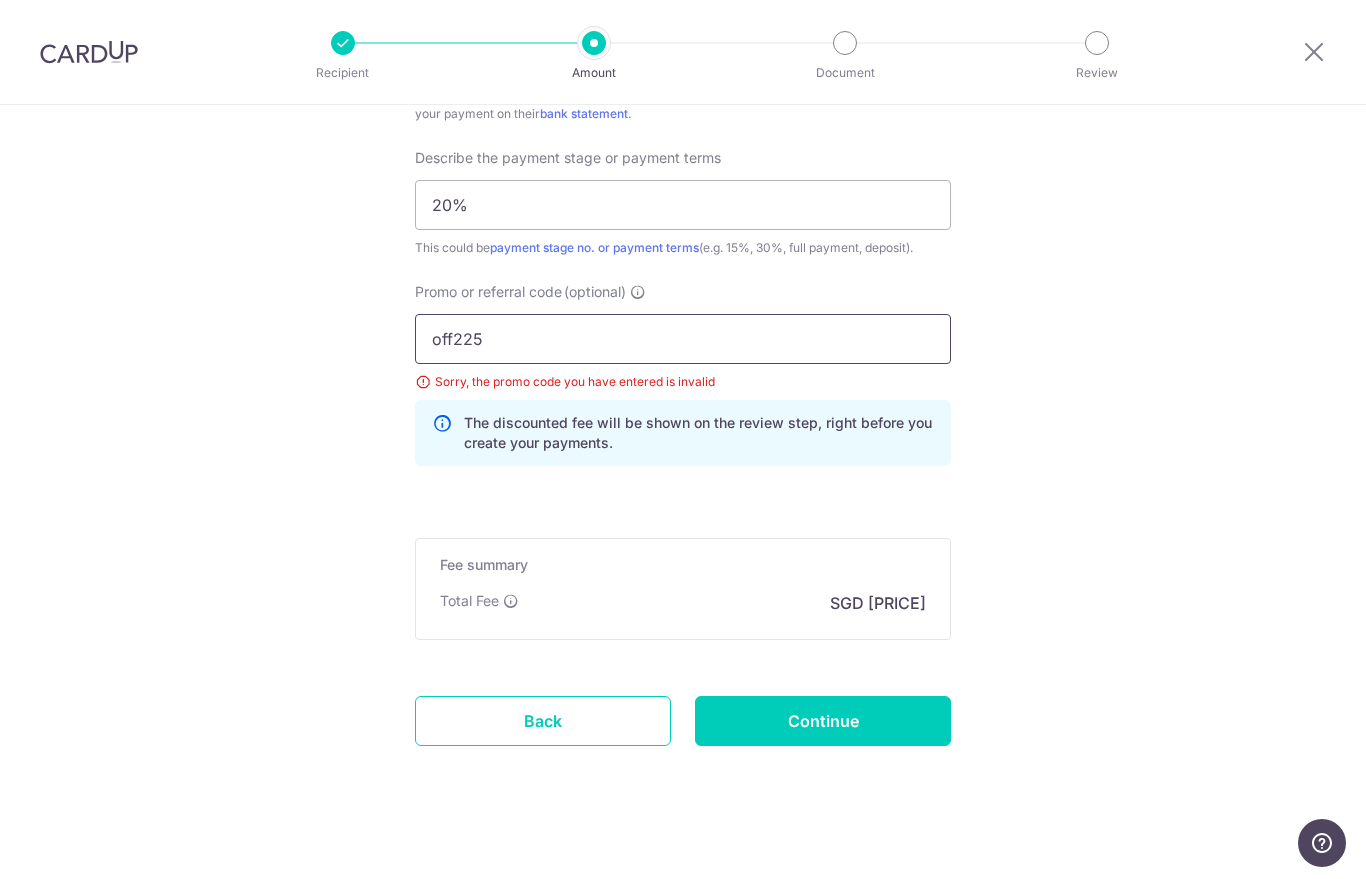 type on "off225" 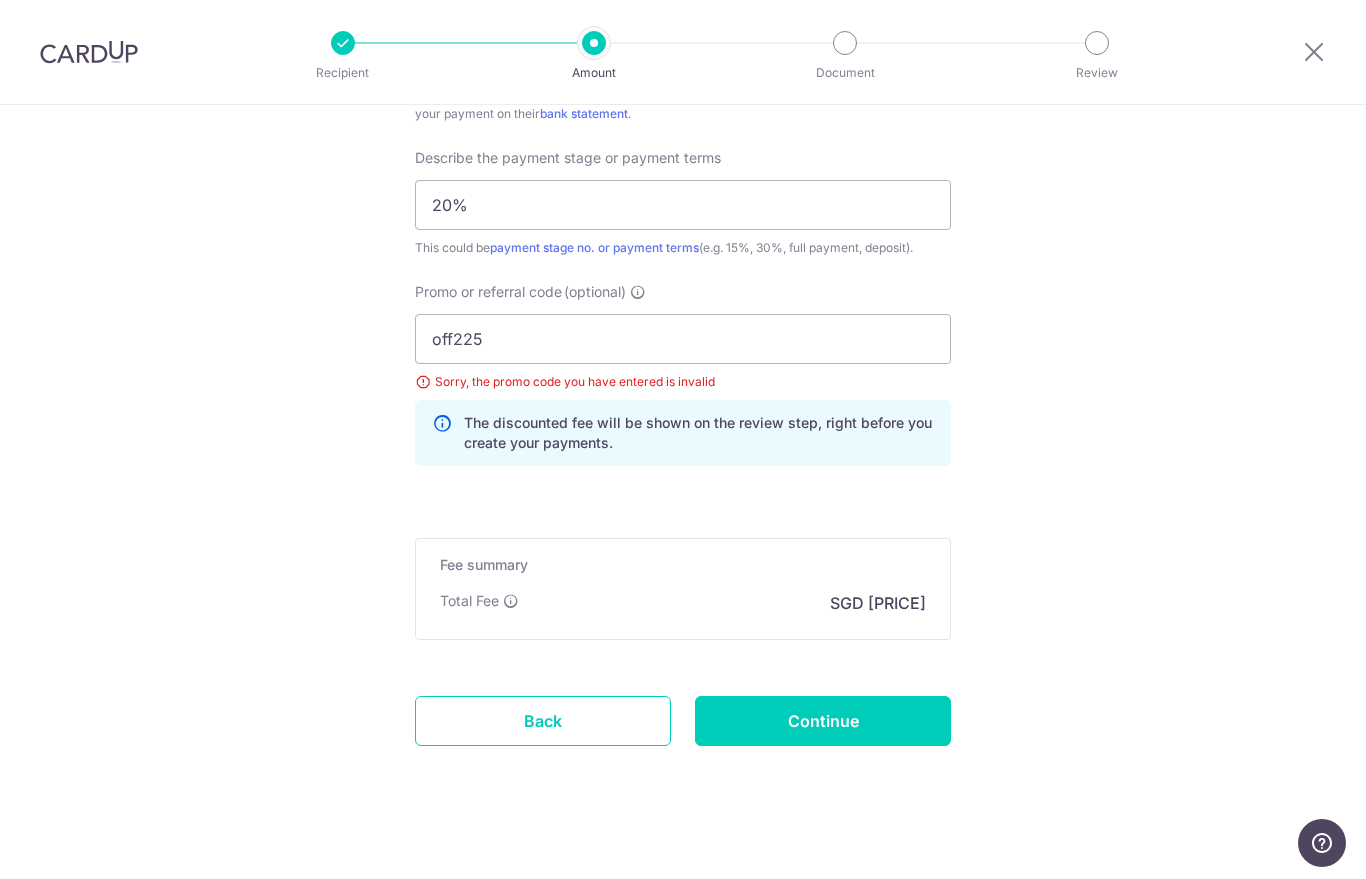click on "Continue" at bounding box center [823, 721] 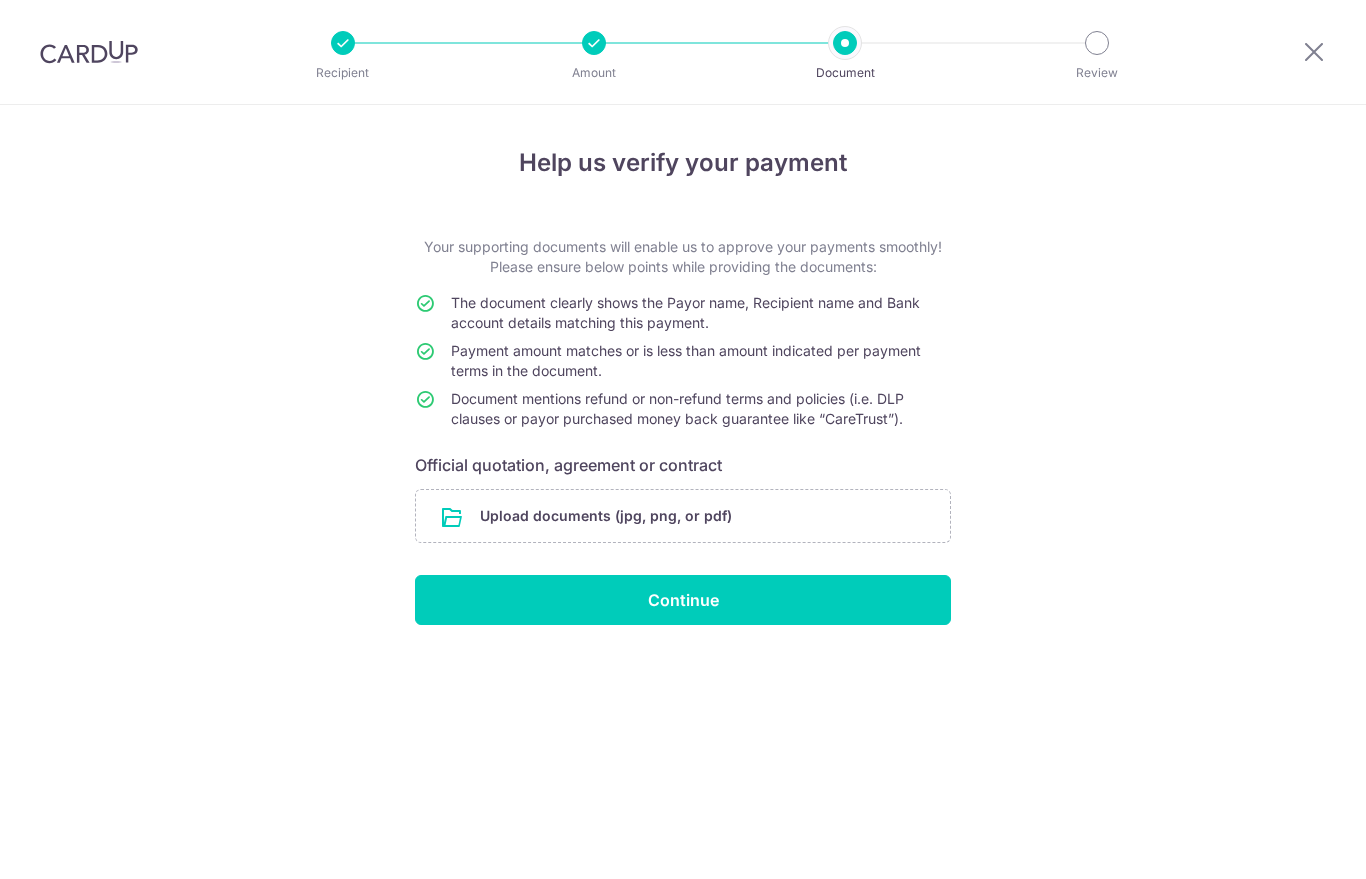 scroll, scrollTop: 0, scrollLeft: 0, axis: both 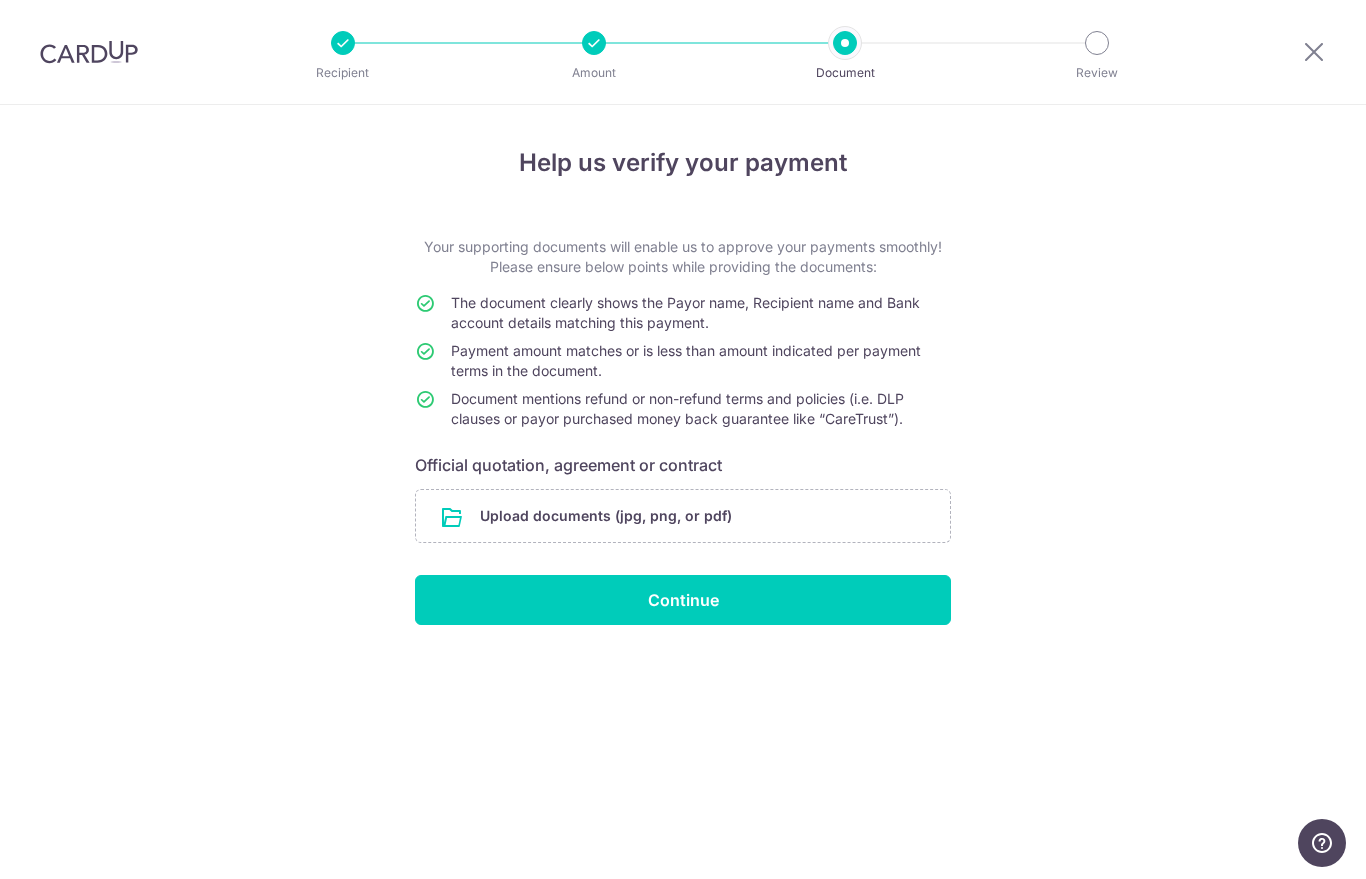 click at bounding box center (683, 516) 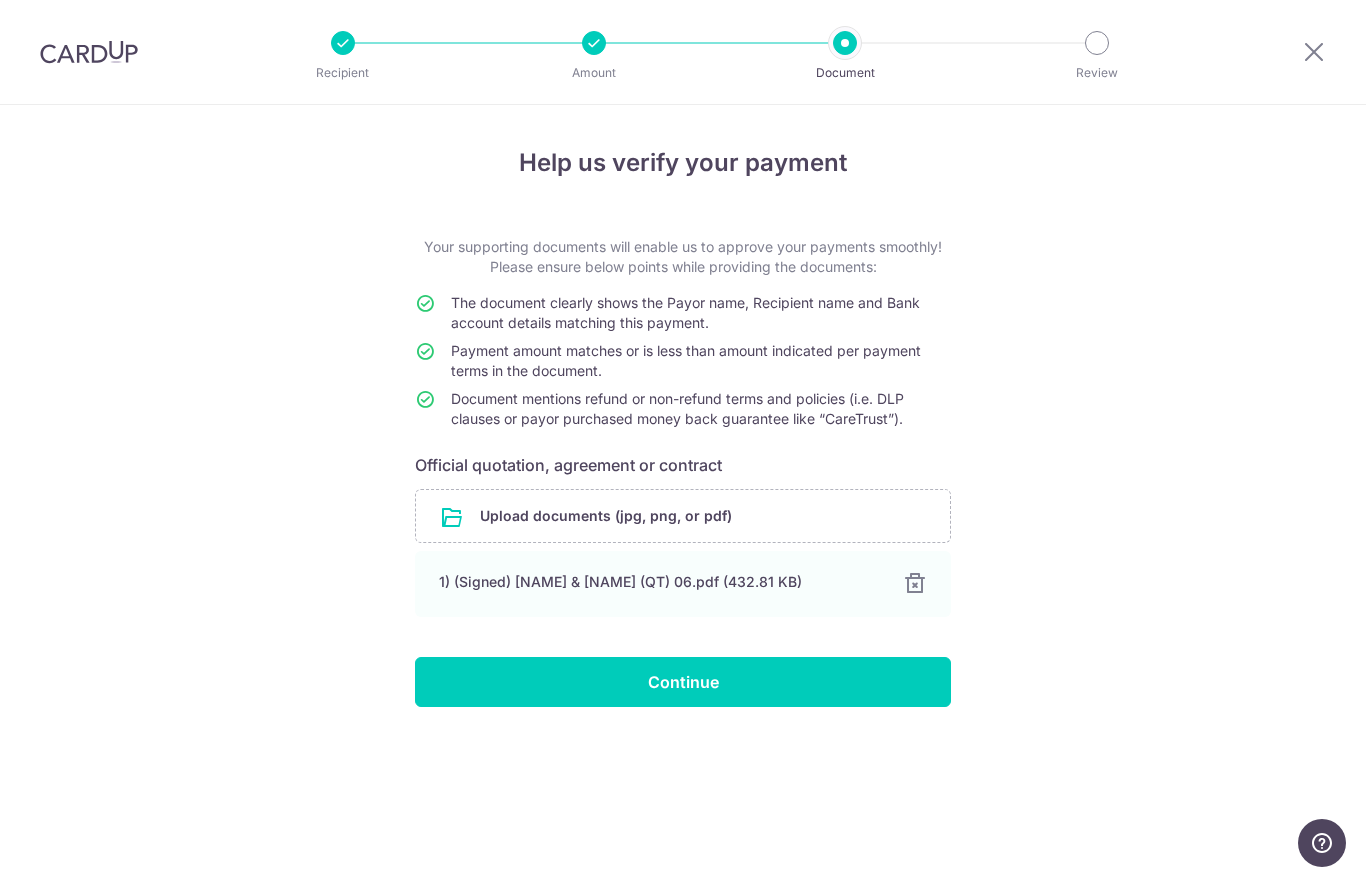 click on "Continue" at bounding box center [683, 682] 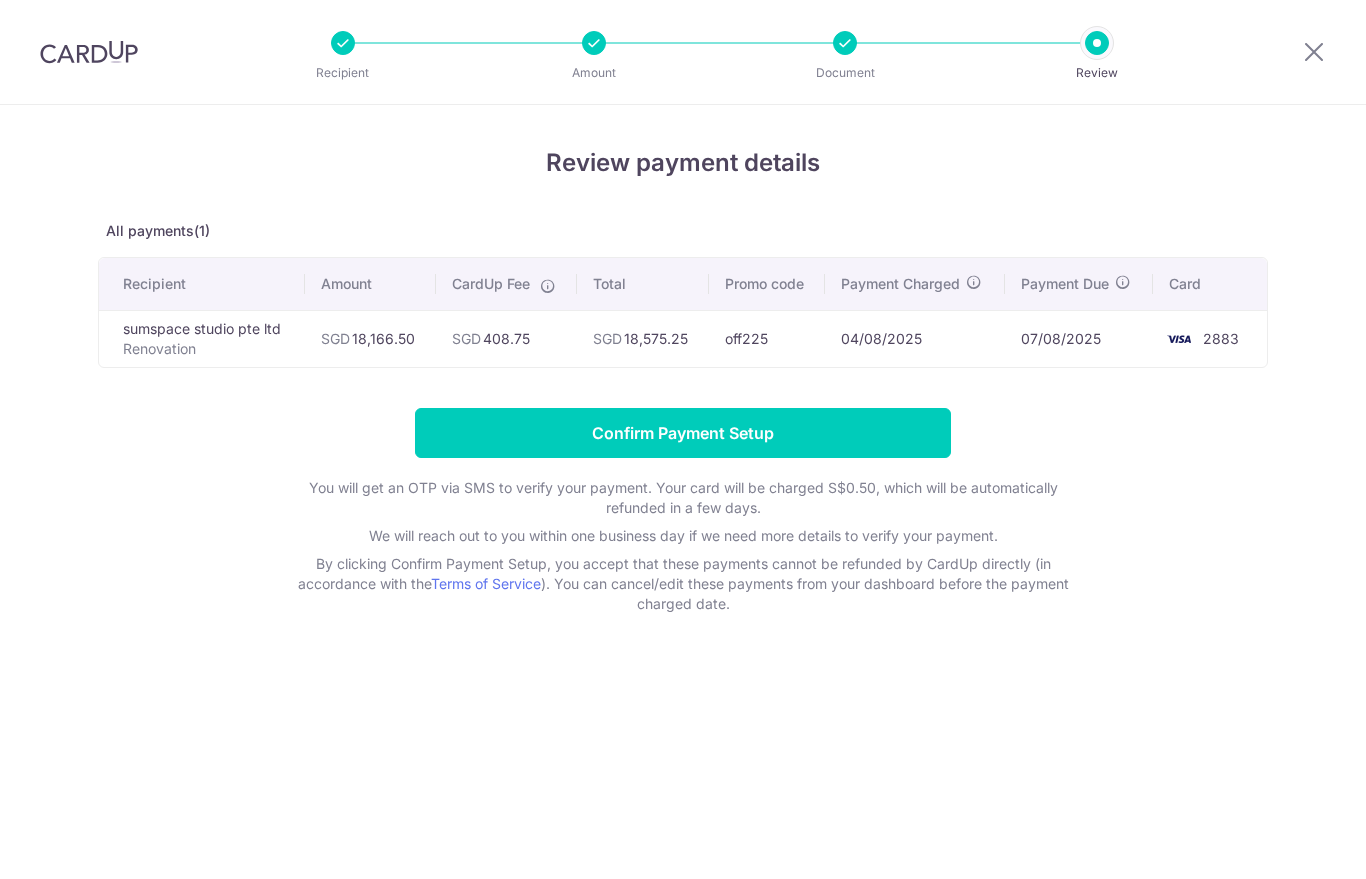 scroll, scrollTop: 0, scrollLeft: 0, axis: both 